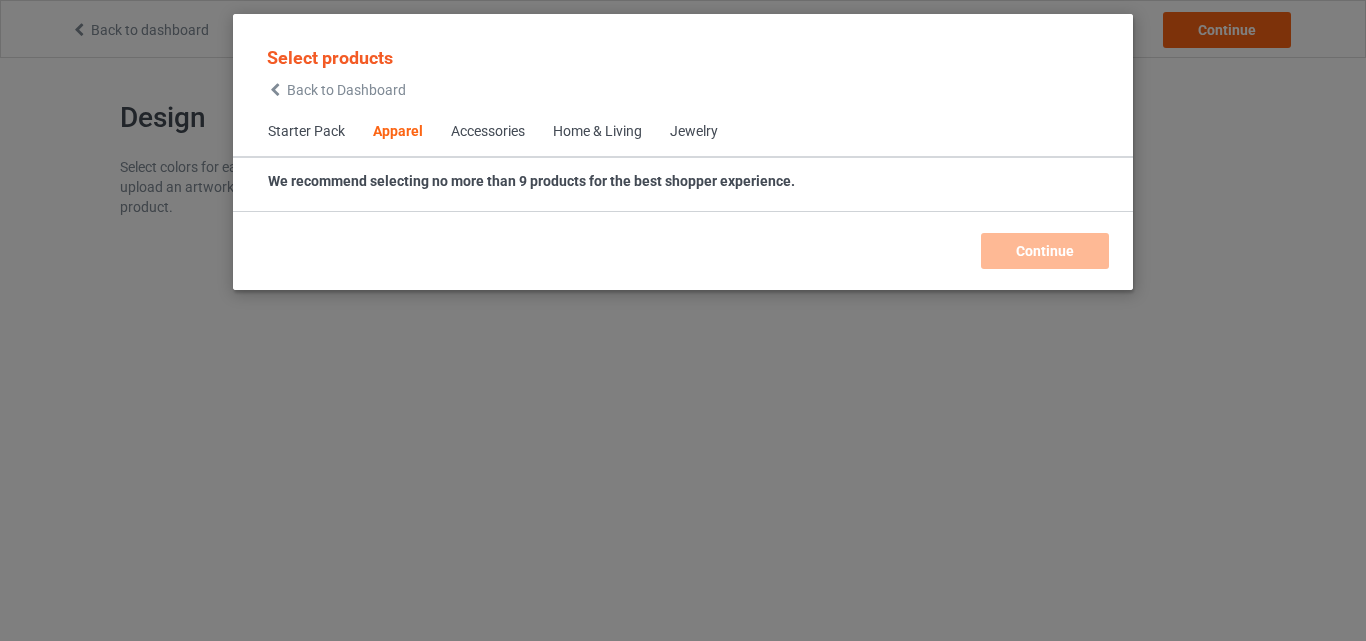 scroll, scrollTop: 0, scrollLeft: 0, axis: both 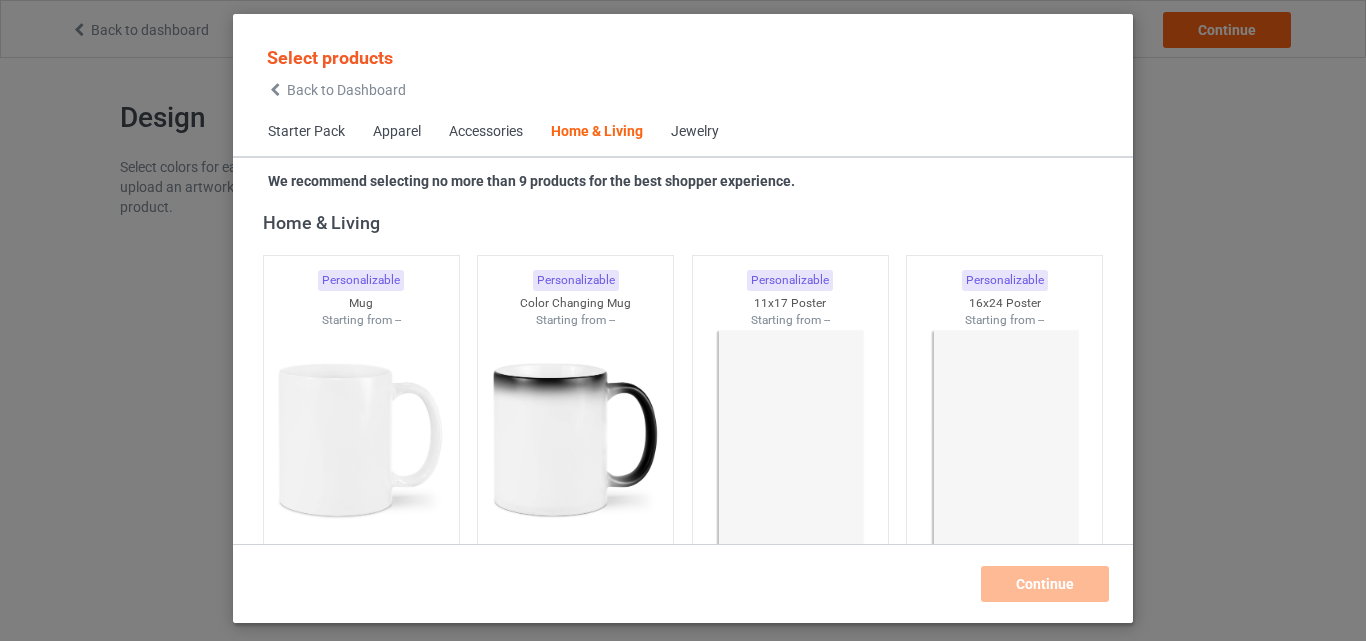 click at bounding box center [790, 440] 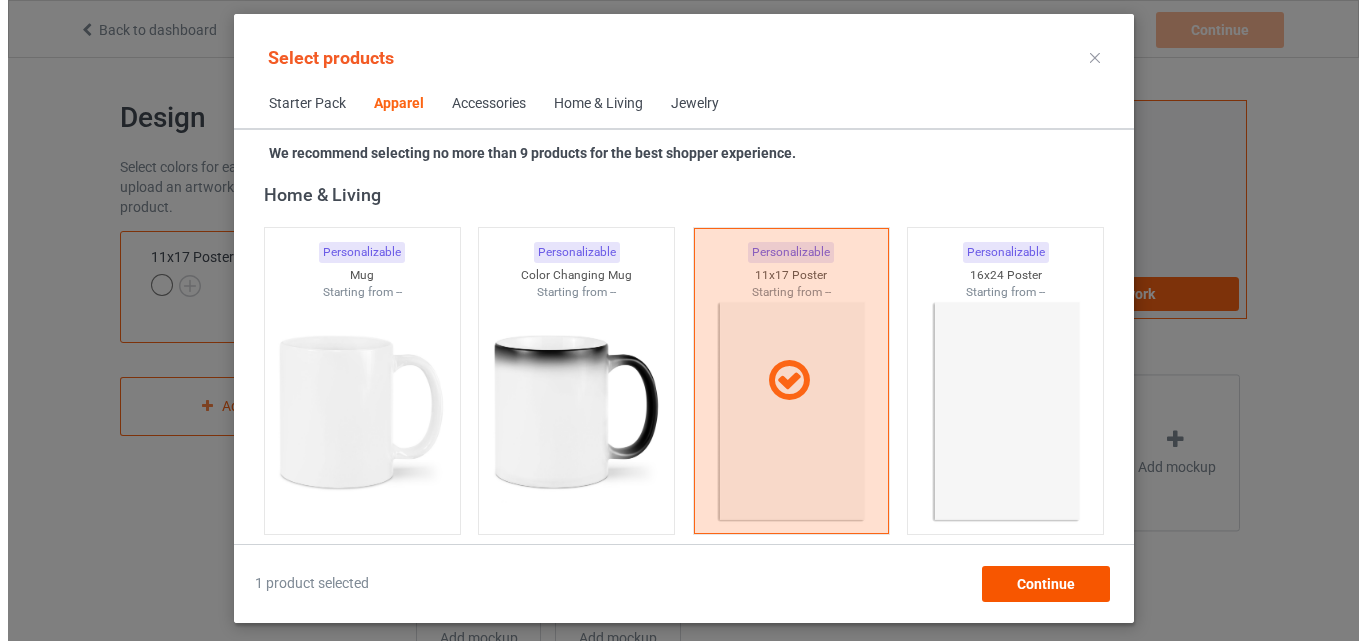 scroll, scrollTop: 0, scrollLeft: 0, axis: both 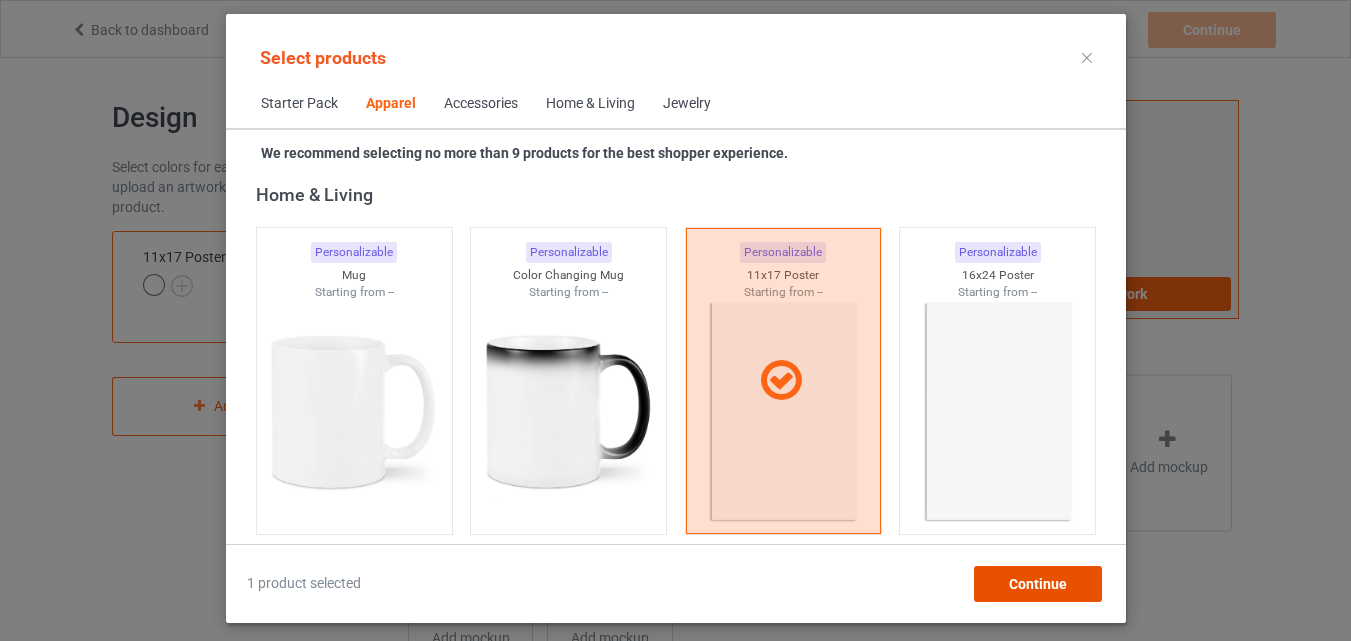 click on "Continue" at bounding box center [1037, 584] 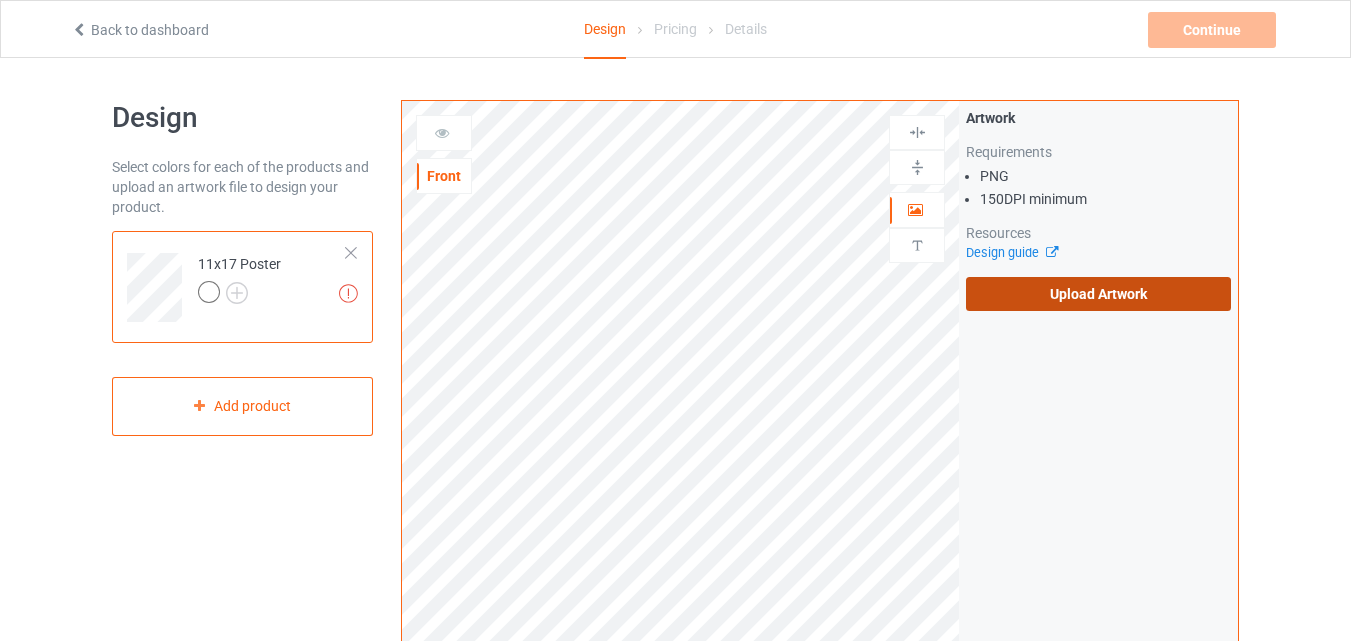 click on "Upload Artwork" at bounding box center [1098, 294] 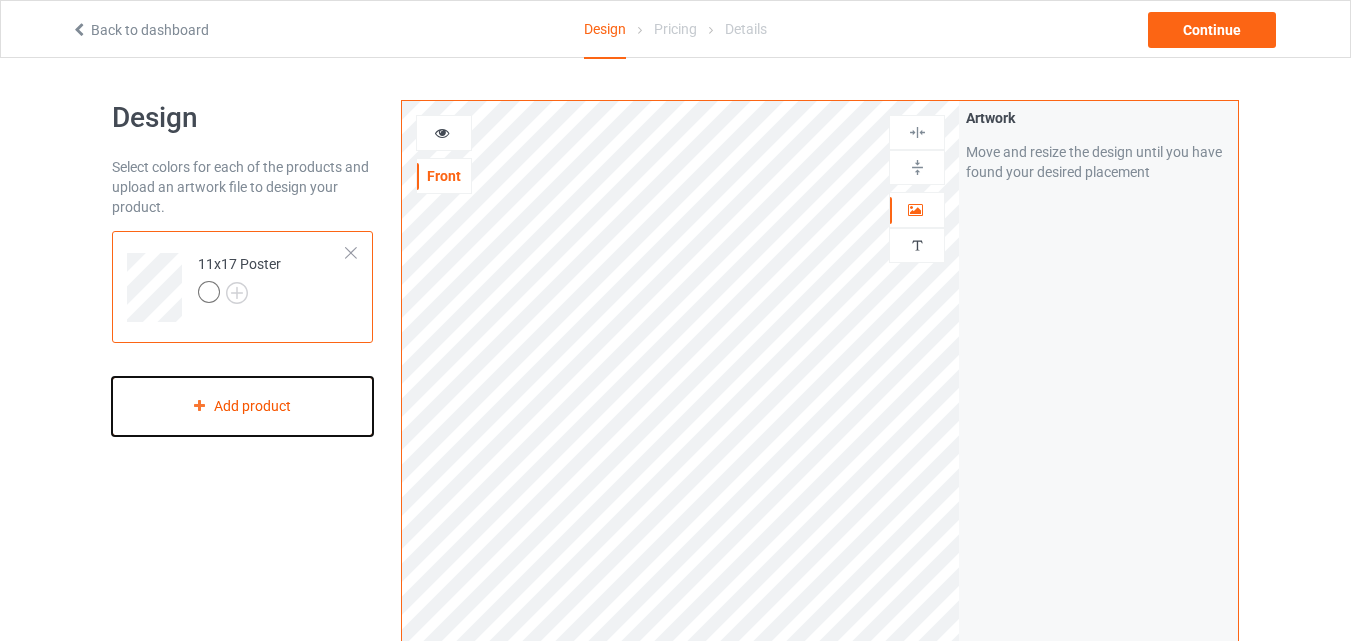 click on "Add product" at bounding box center (242, 406) 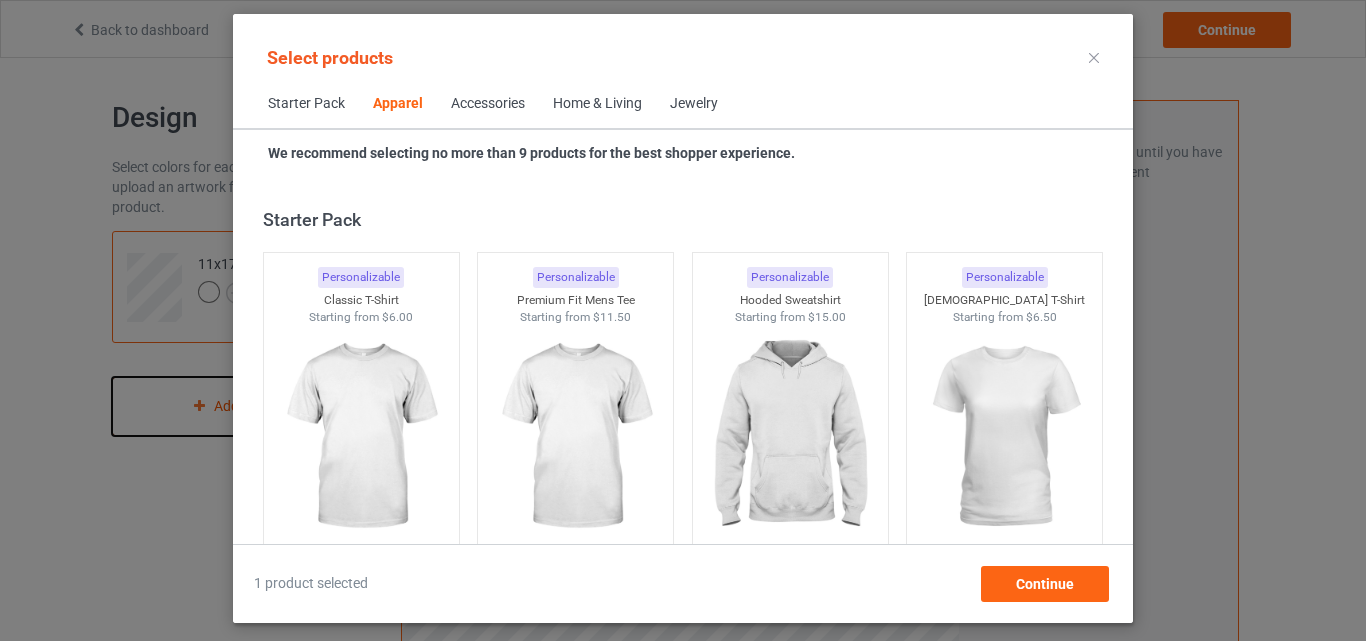 scroll, scrollTop: 745, scrollLeft: 0, axis: vertical 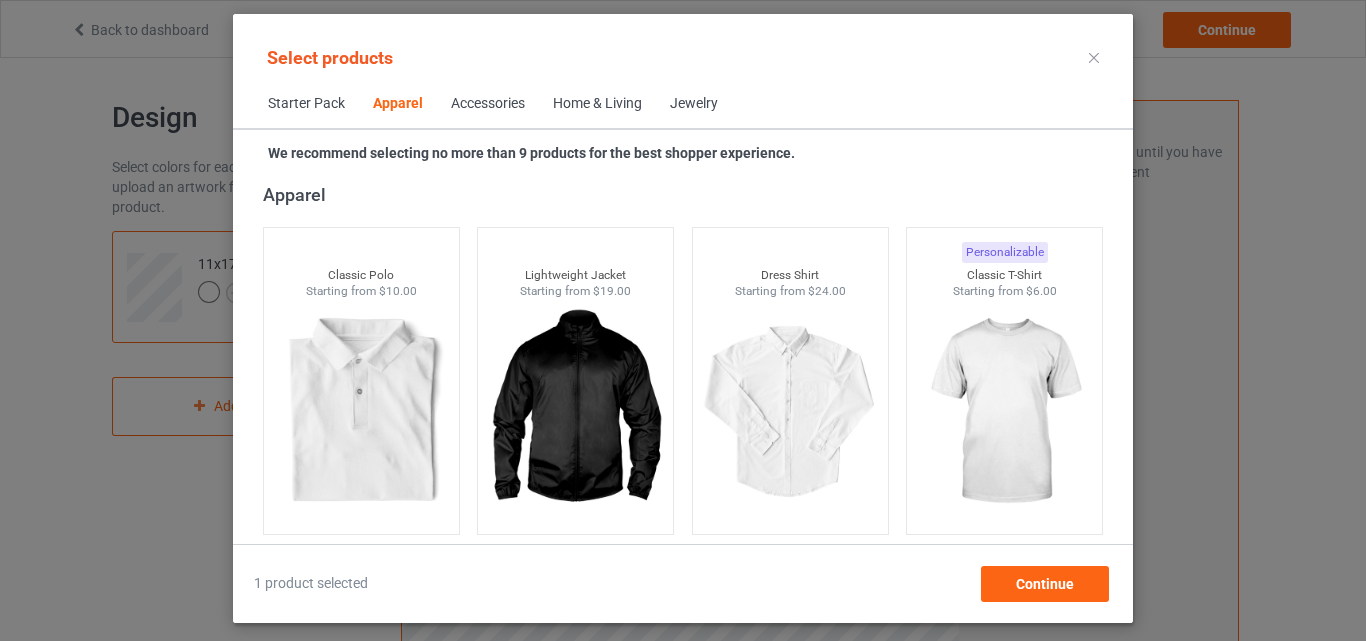 click on "Home & Living" at bounding box center (597, 104) 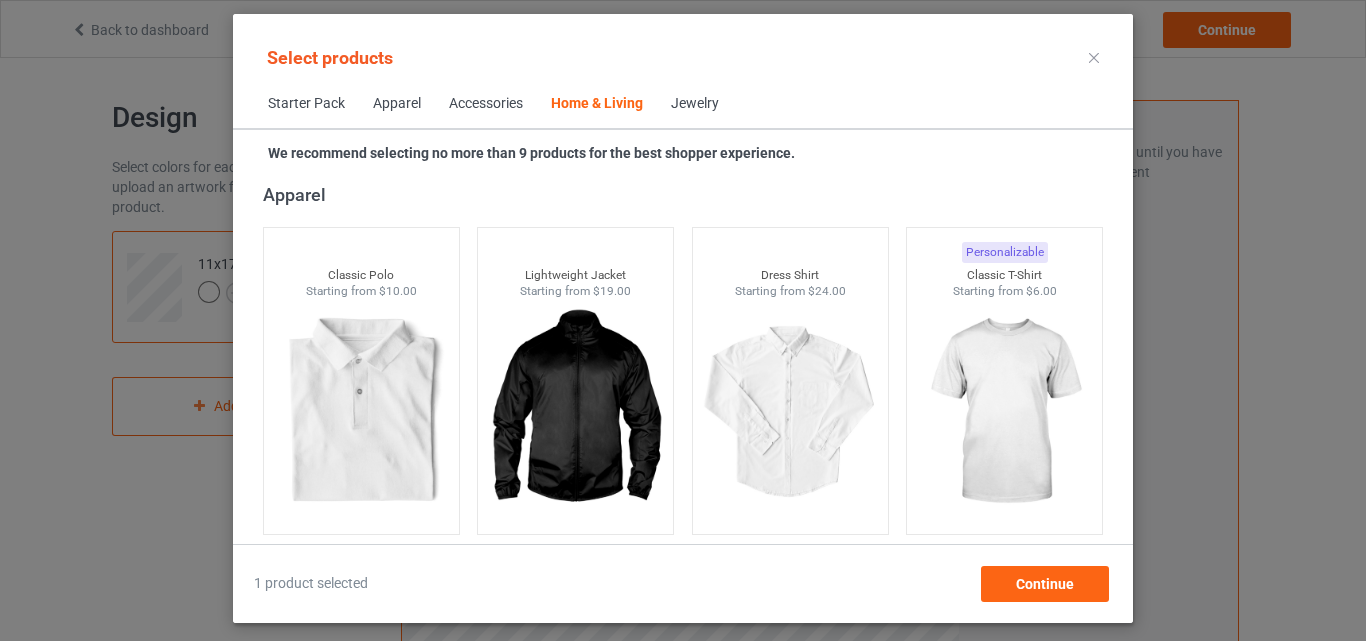 scroll, scrollTop: 9019, scrollLeft: 0, axis: vertical 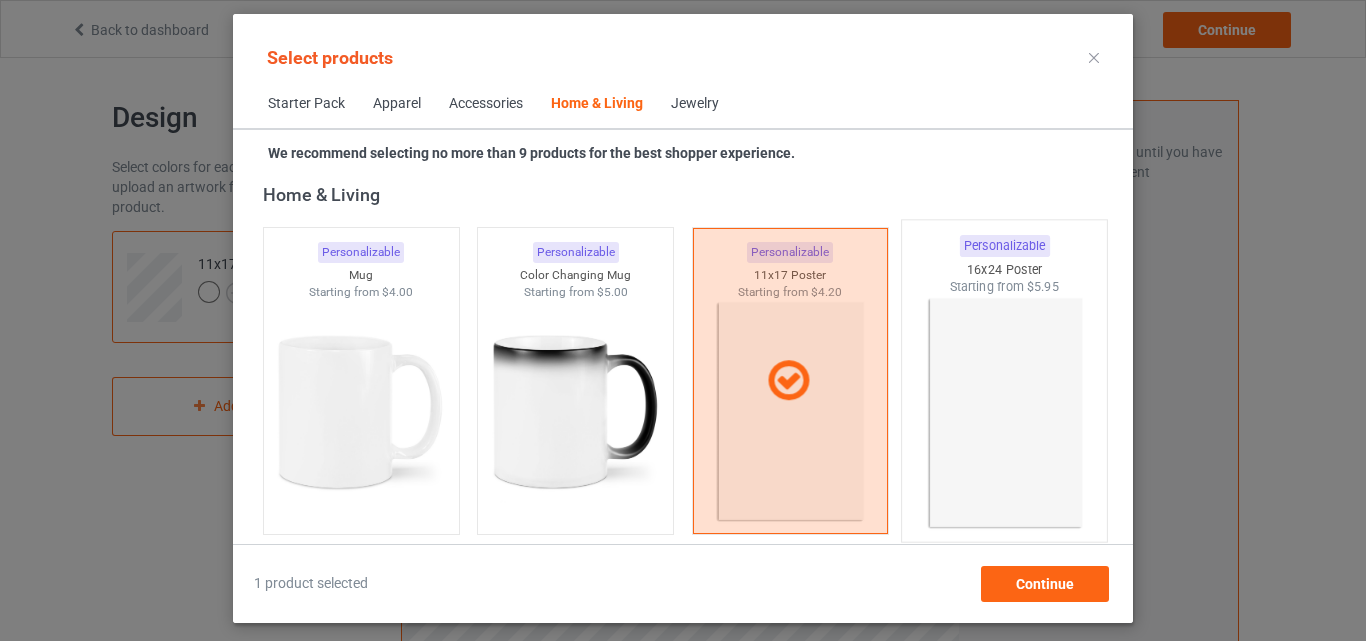 click at bounding box center [1005, 413] 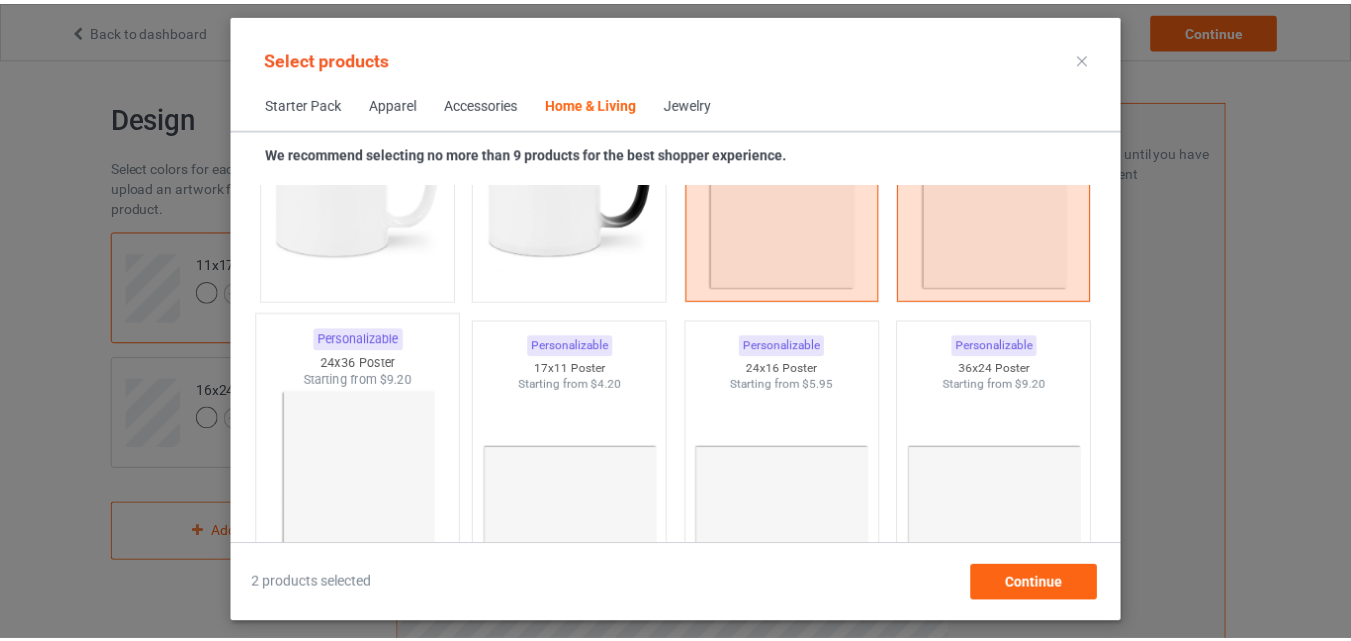 scroll, scrollTop: 9259, scrollLeft: 0, axis: vertical 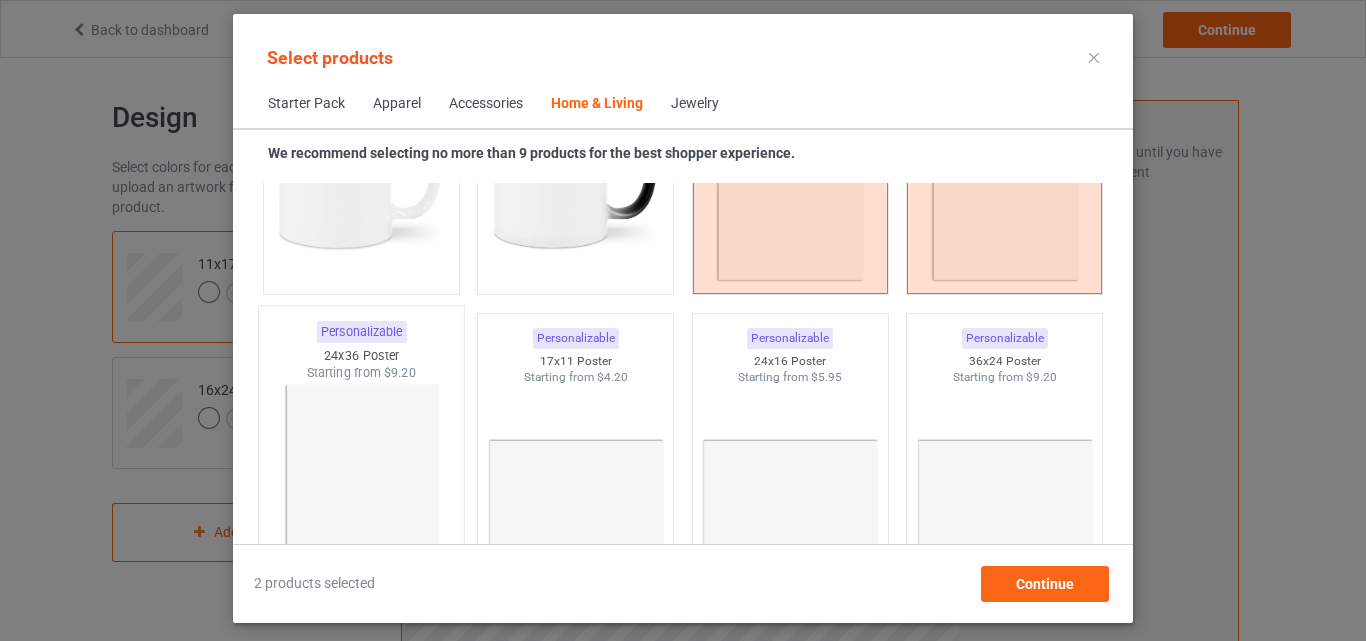 click at bounding box center [361, 499] 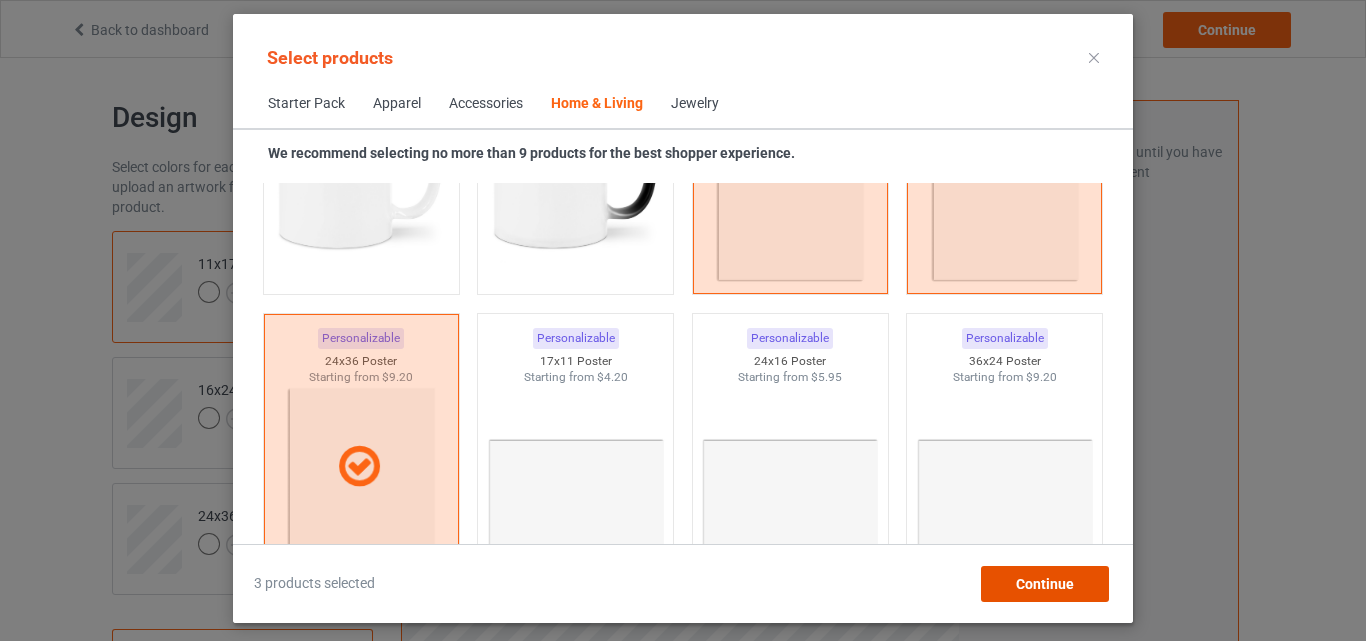 click on "Continue" at bounding box center [1045, 584] 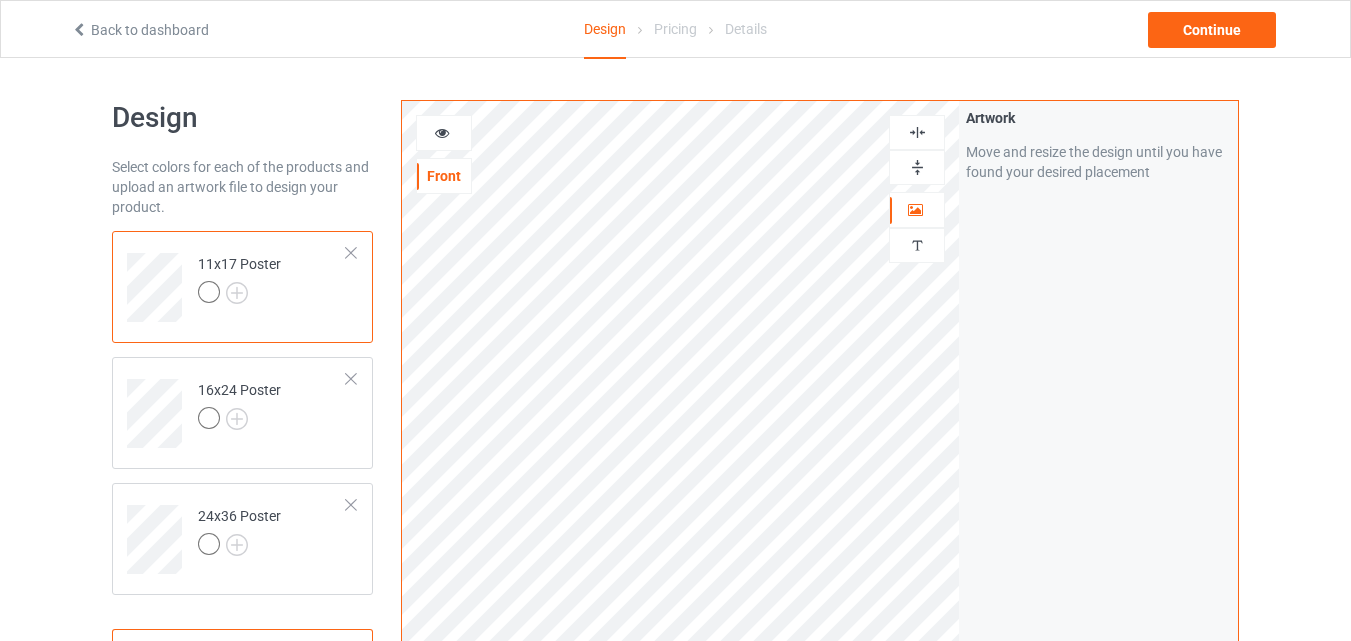 scroll, scrollTop: 306, scrollLeft: 0, axis: vertical 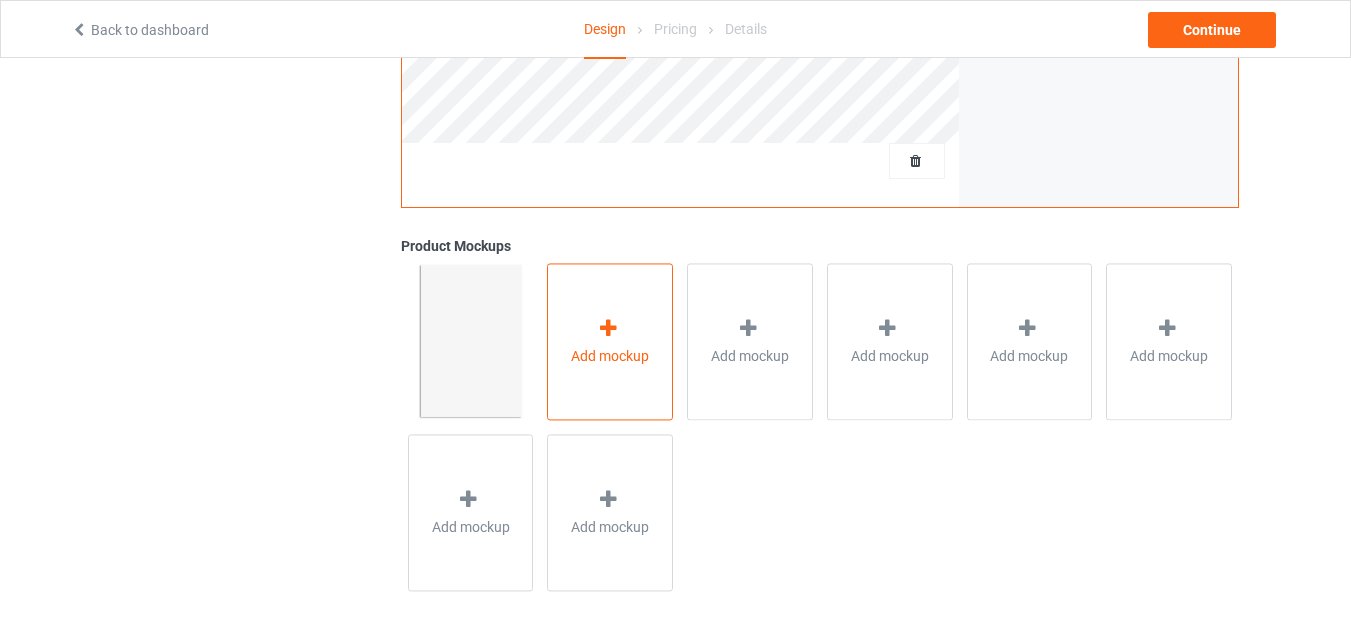 click on "Add mockup" at bounding box center [610, 341] 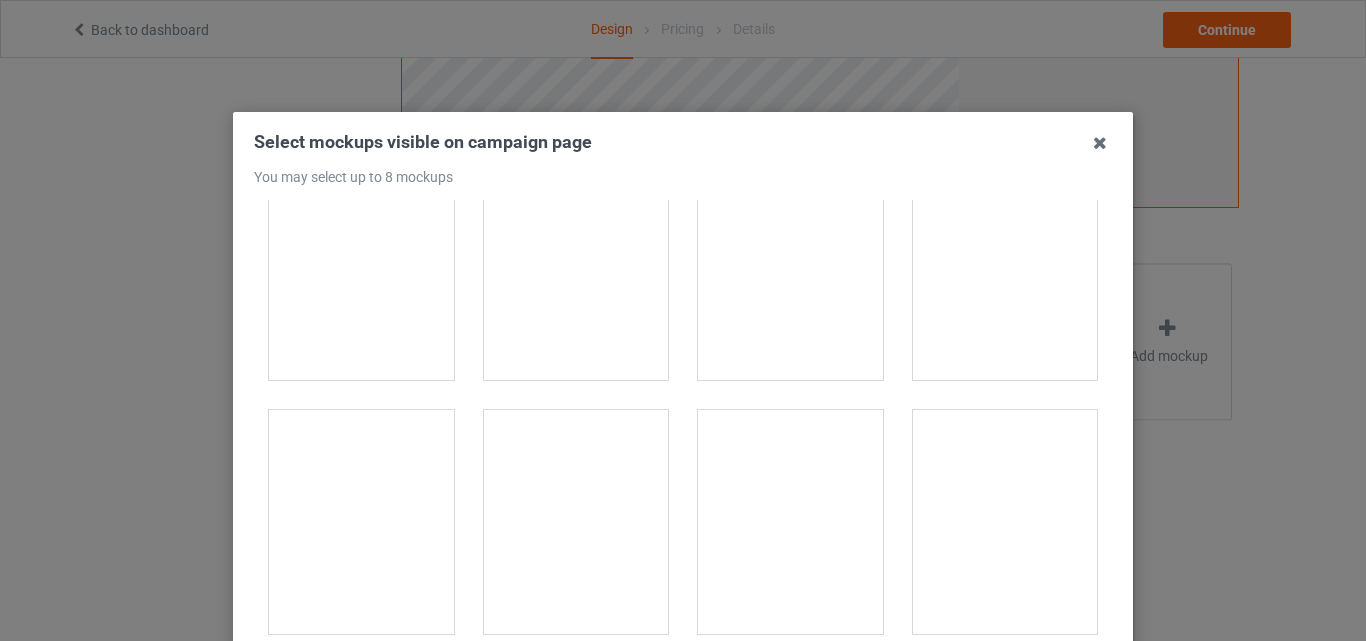 scroll, scrollTop: 1560, scrollLeft: 0, axis: vertical 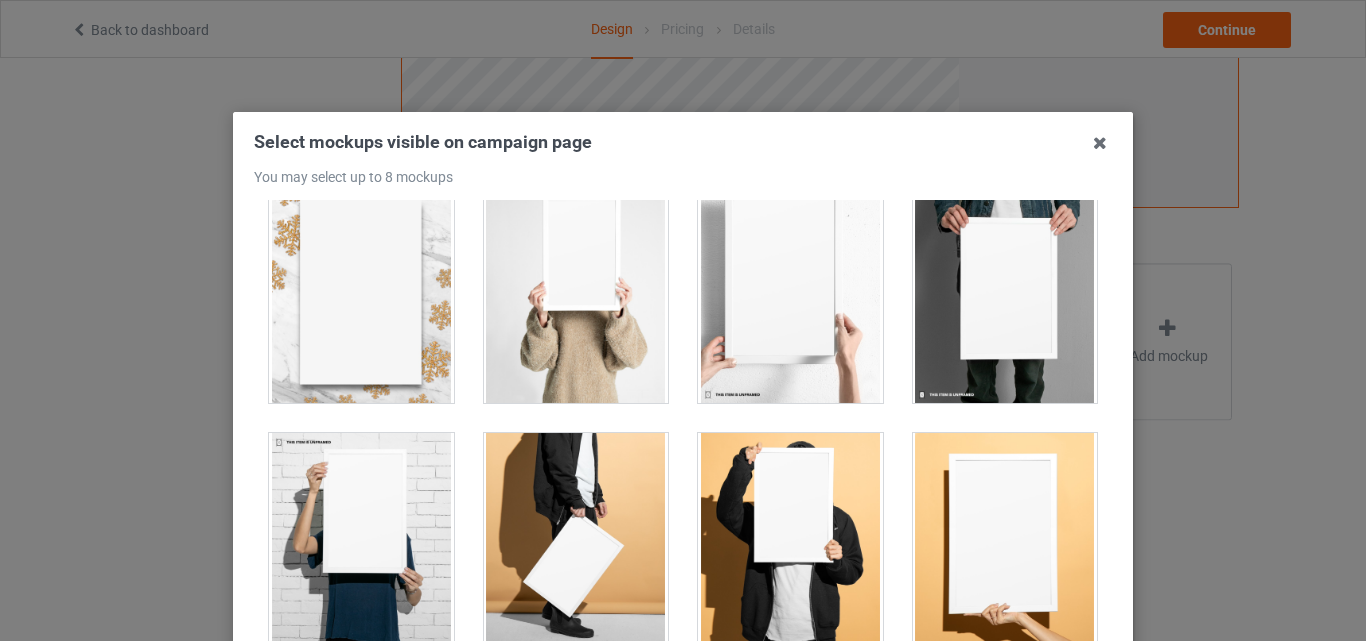 drag, startPoint x: 1011, startPoint y: 317, endPoint x: 984, endPoint y: 325, distance: 28.160255 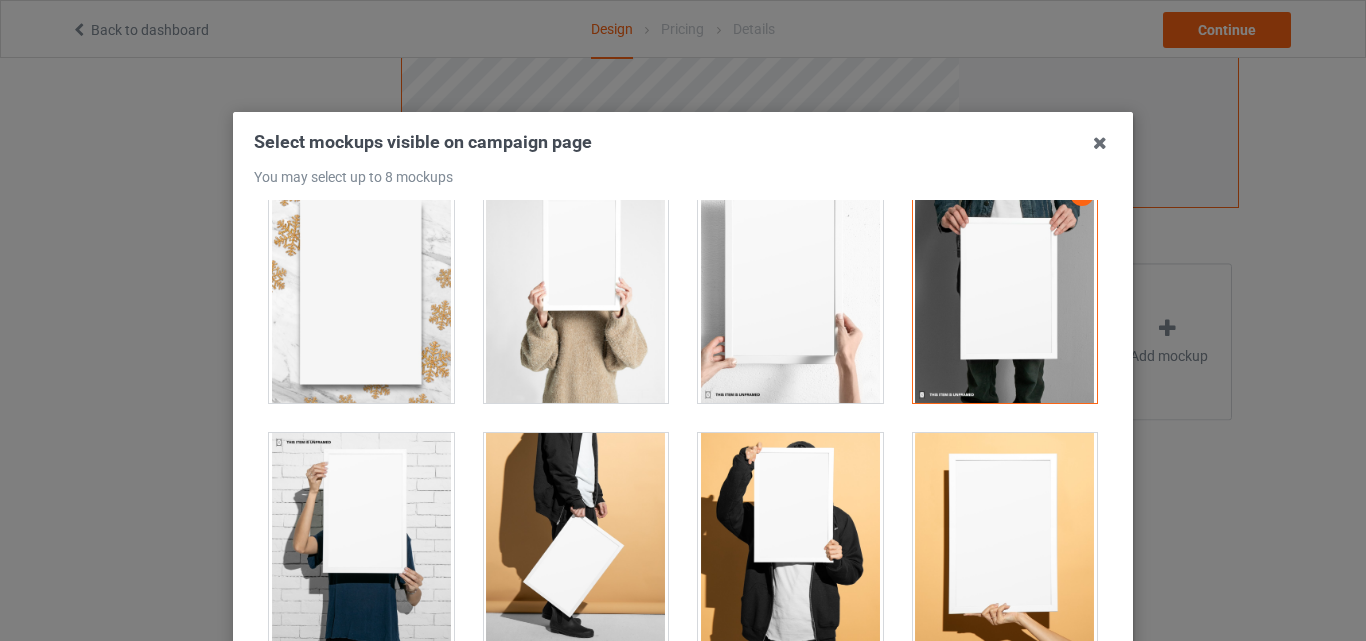 click at bounding box center (790, 291) 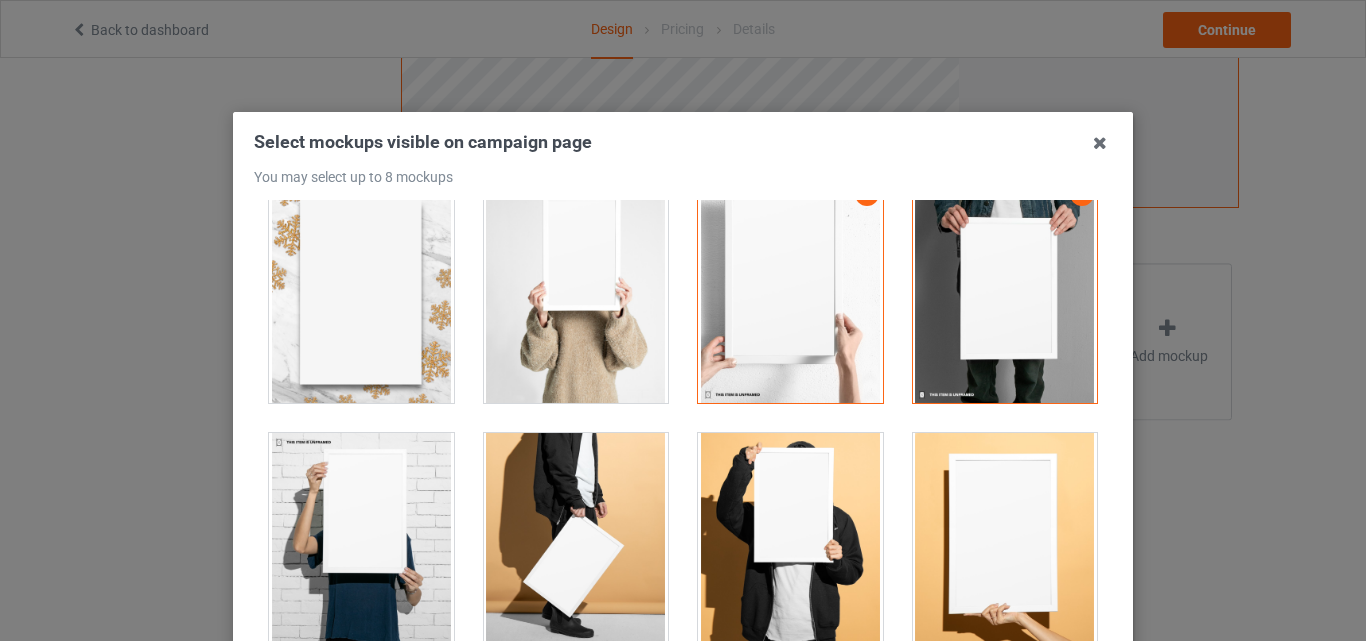 click at bounding box center (576, 291) 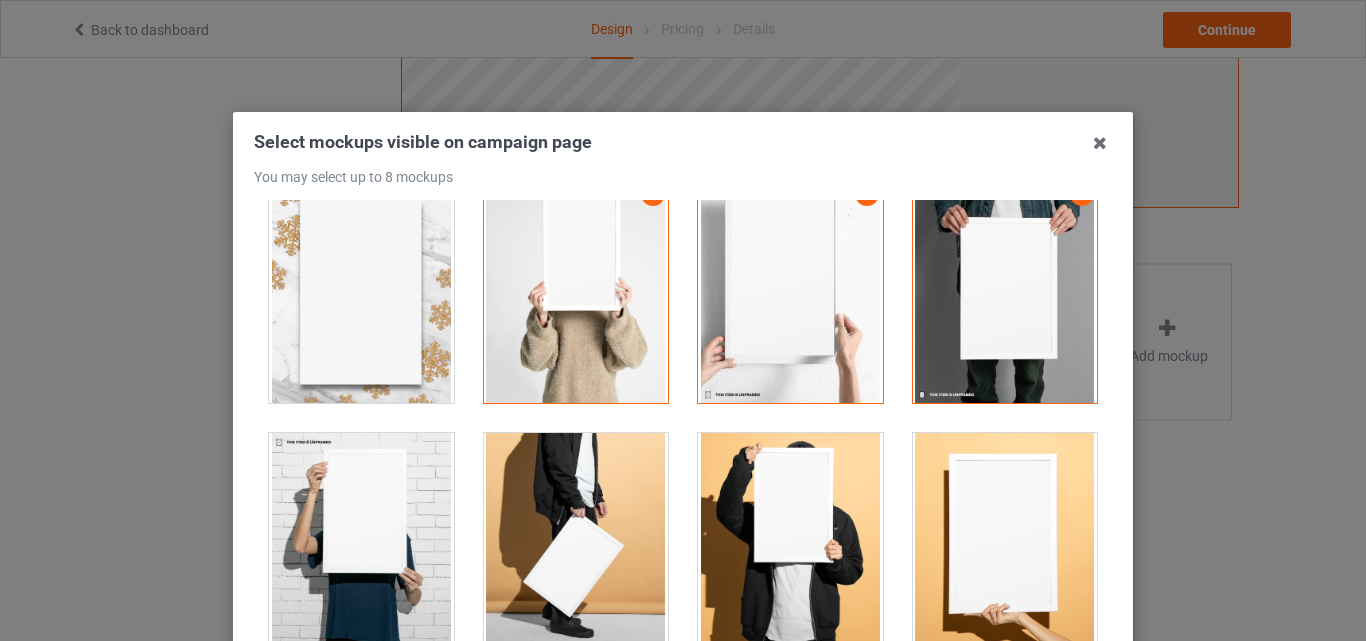 drag, startPoint x: 1006, startPoint y: 521, endPoint x: 972, endPoint y: 530, distance: 35.17101 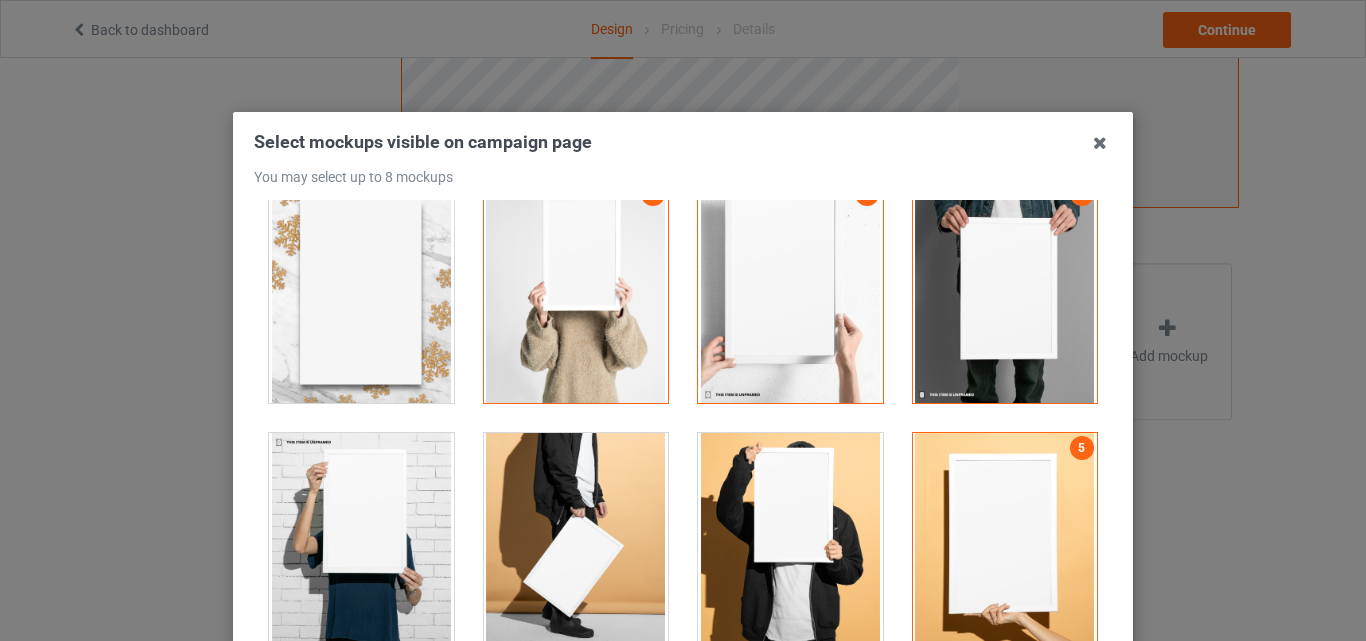 click at bounding box center (790, 545) 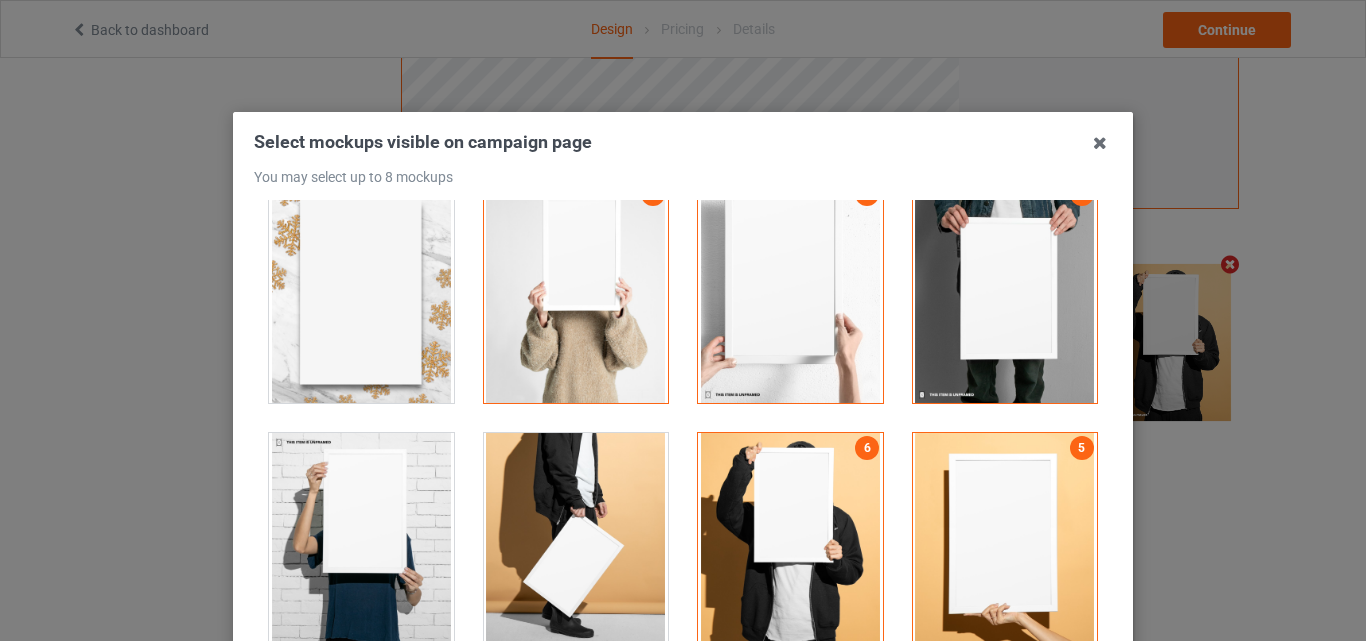 scroll, scrollTop: 654, scrollLeft: 0, axis: vertical 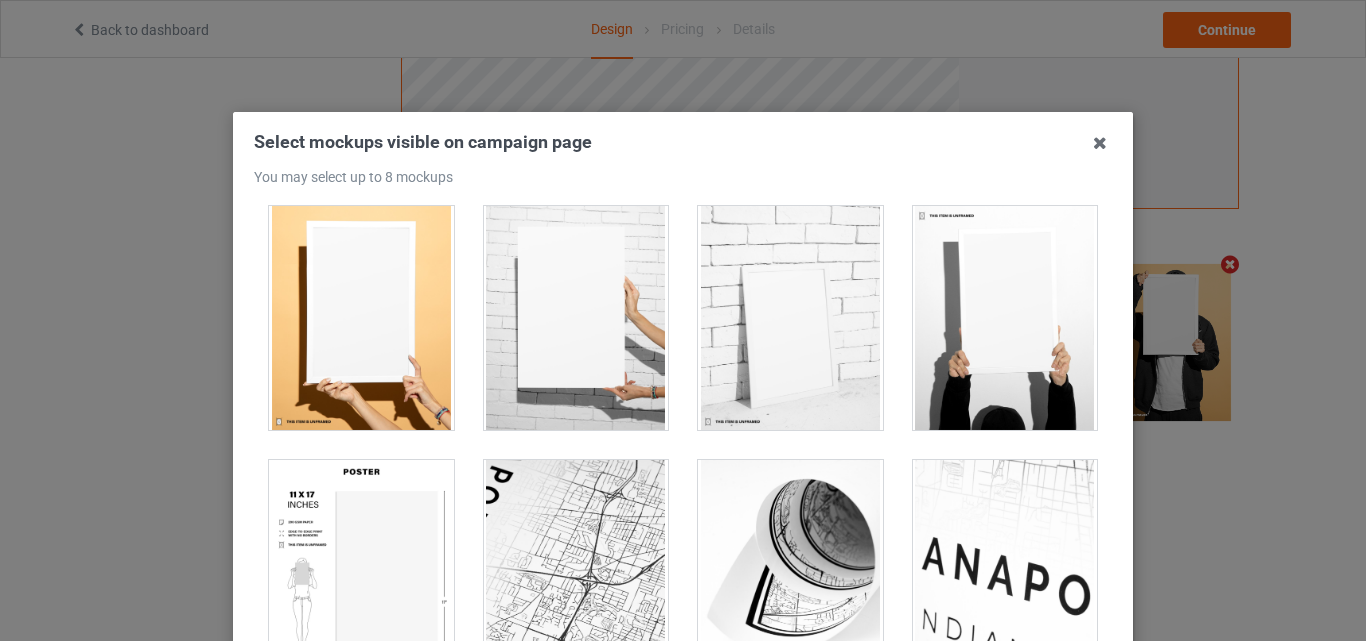 click at bounding box center [790, 318] 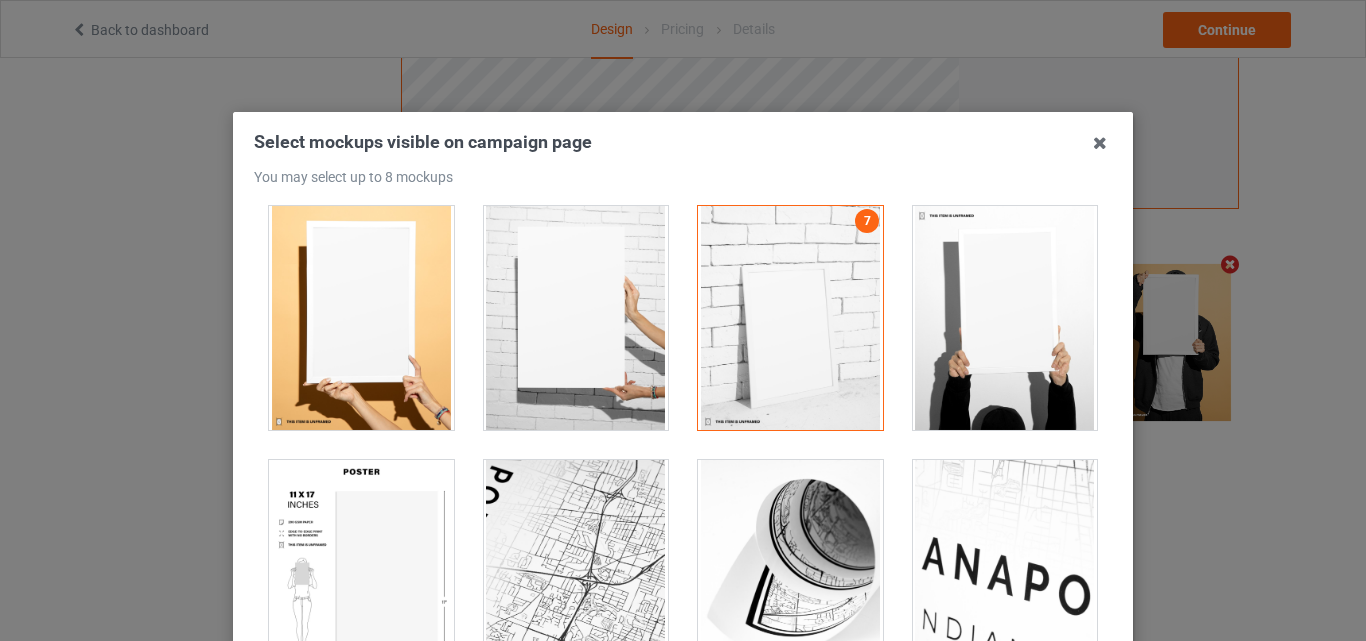 click at bounding box center (361, 572) 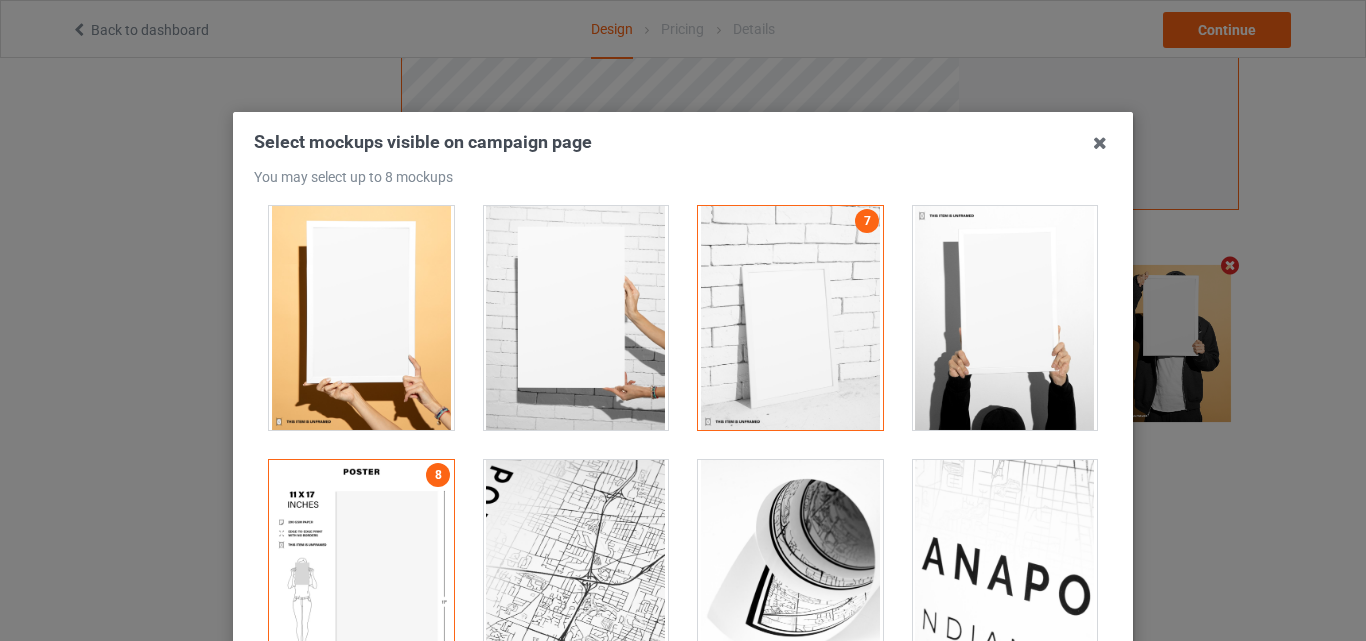 scroll, scrollTop: 653, scrollLeft: 0, axis: vertical 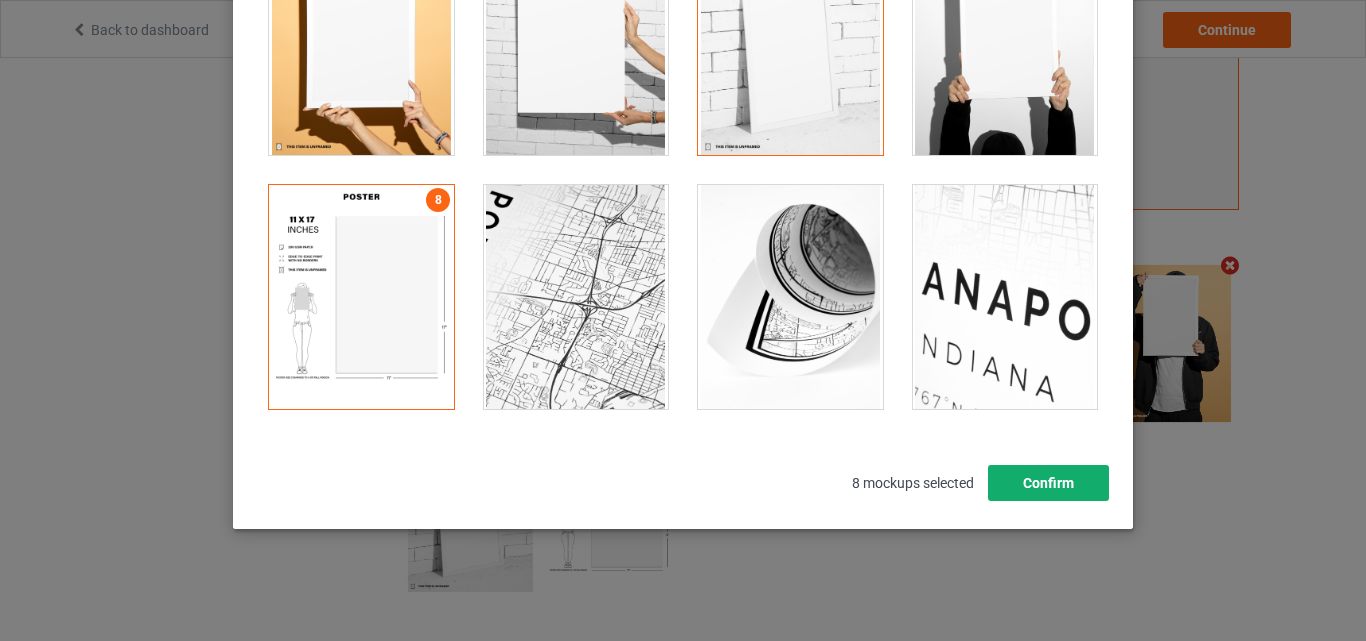 click on "Confirm" at bounding box center (1048, 483) 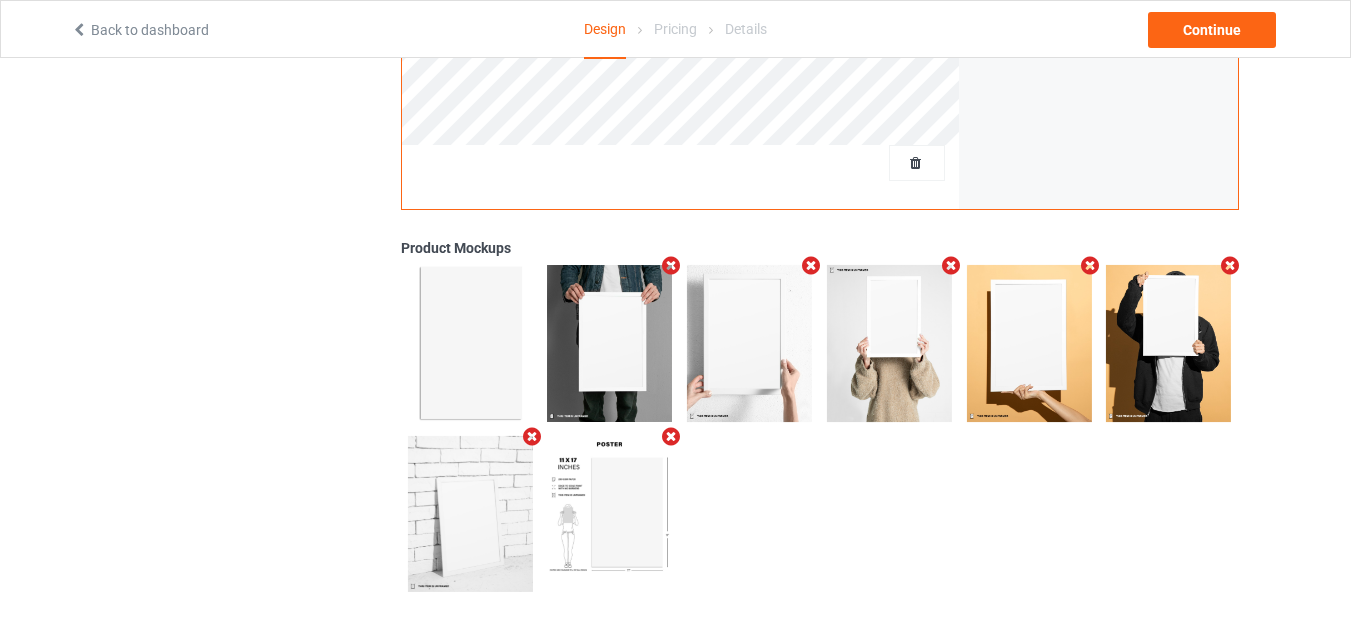scroll, scrollTop: 0, scrollLeft: 0, axis: both 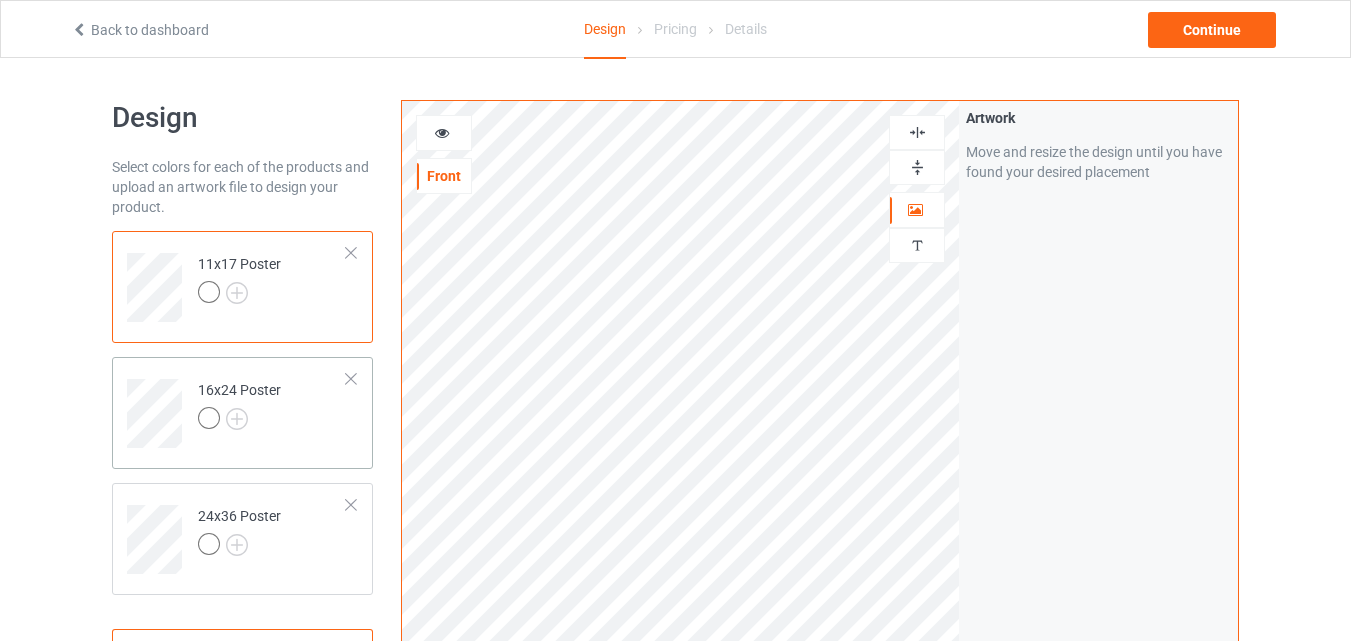 click on "16x24 Poster" at bounding box center [272, 406] 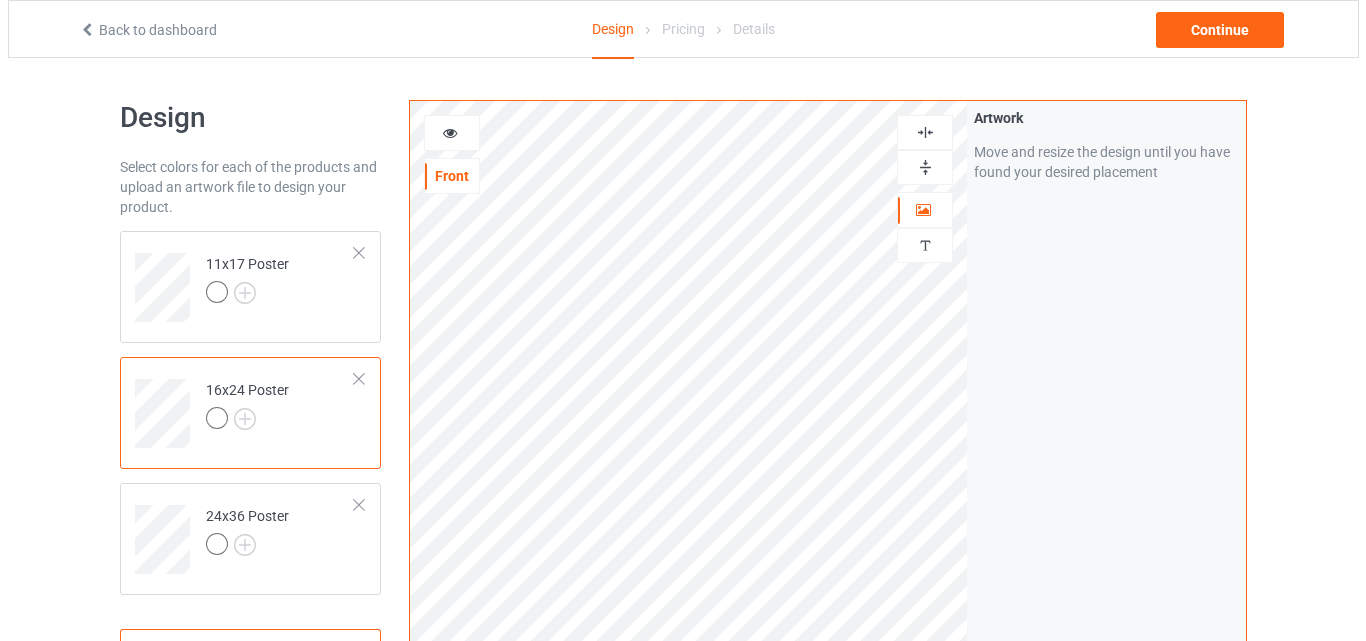 scroll, scrollTop: 655, scrollLeft: 0, axis: vertical 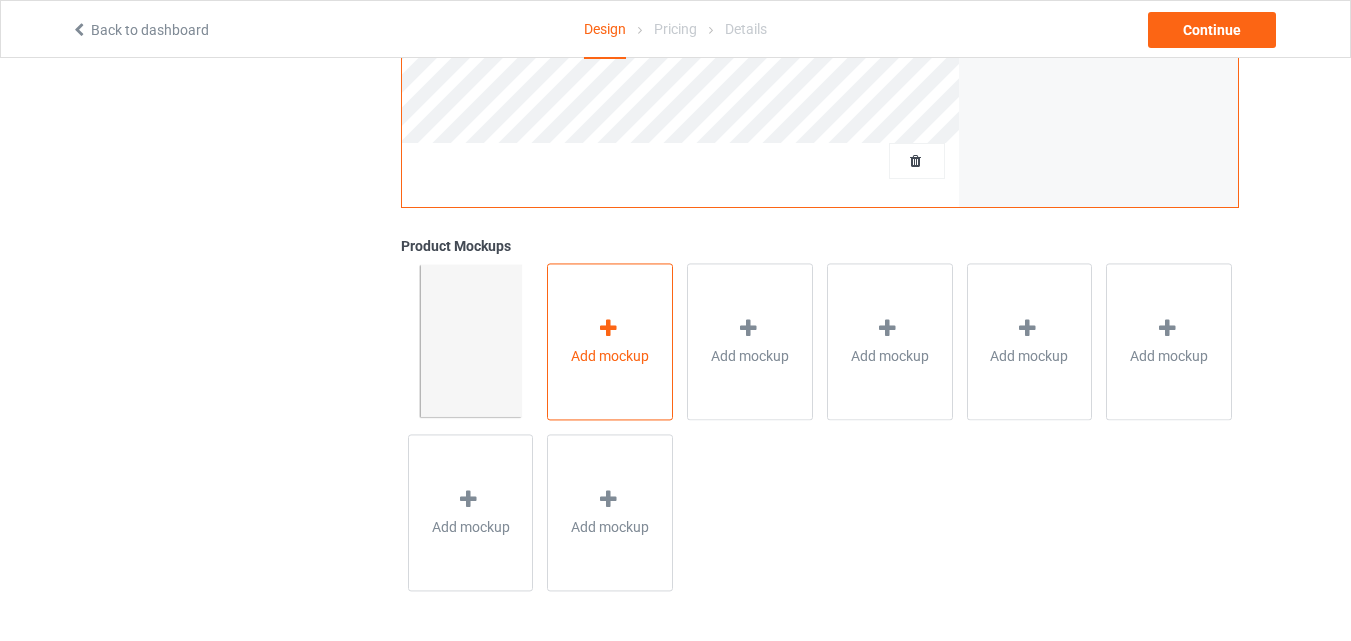 click at bounding box center (608, 328) 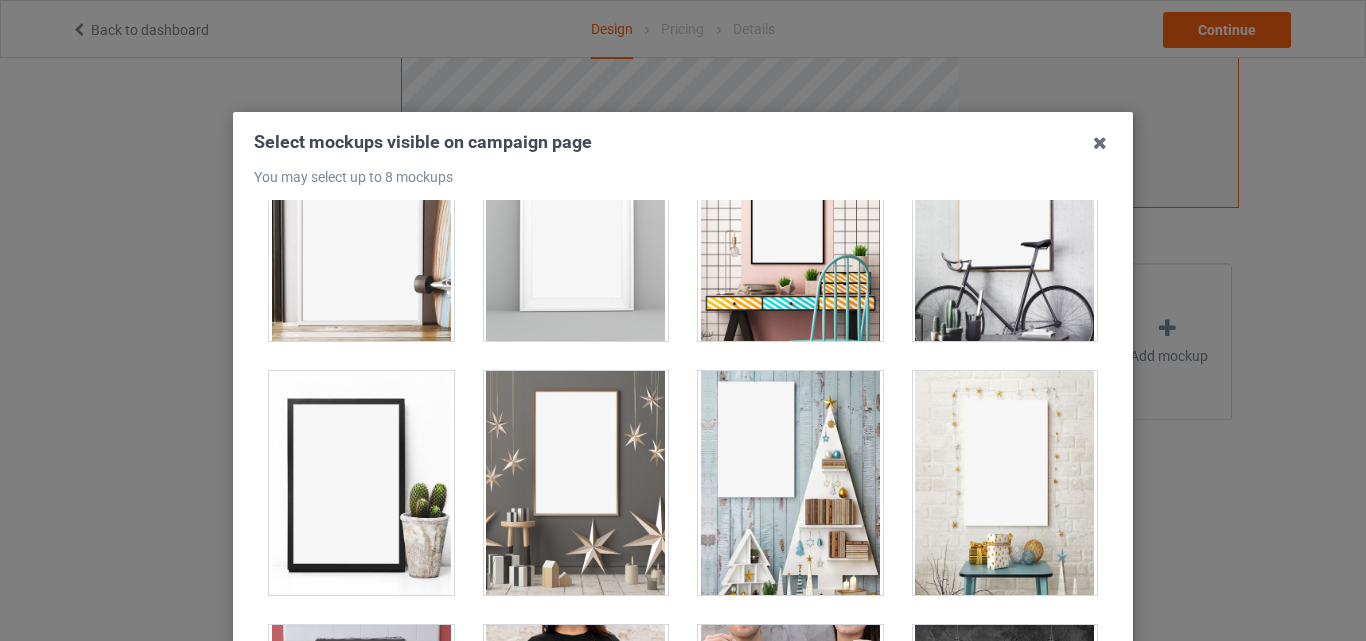 scroll, scrollTop: 369, scrollLeft: 0, axis: vertical 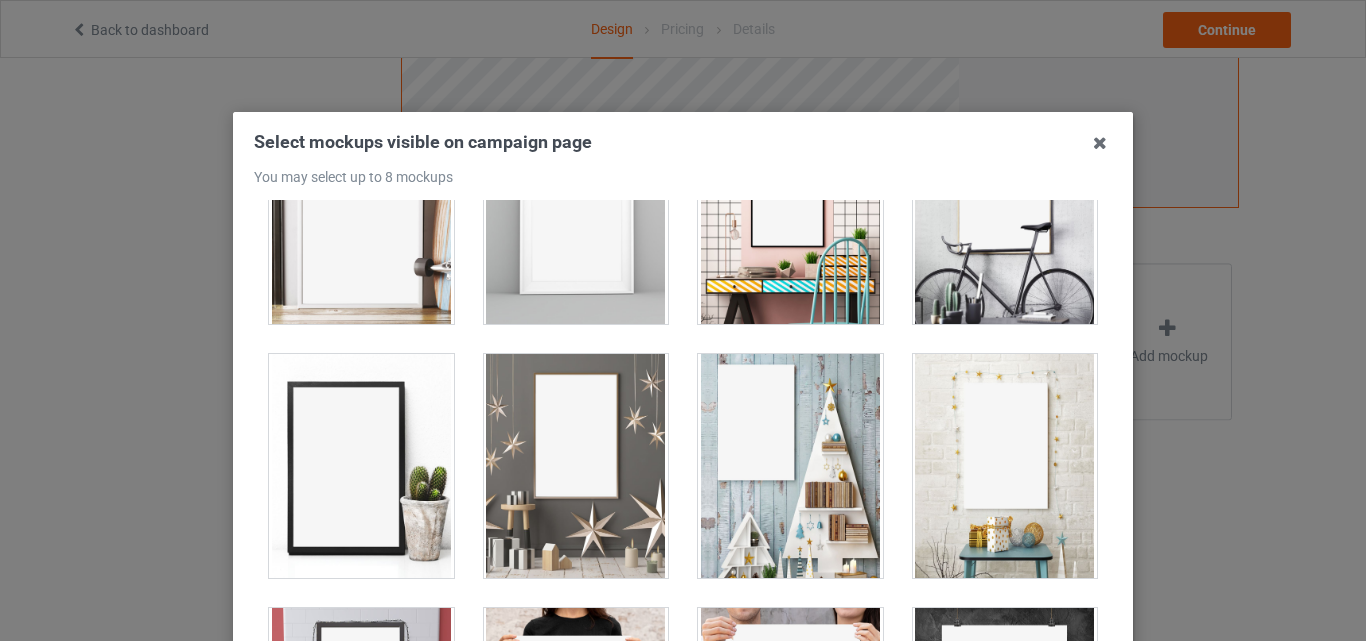 click at bounding box center (1005, 466) 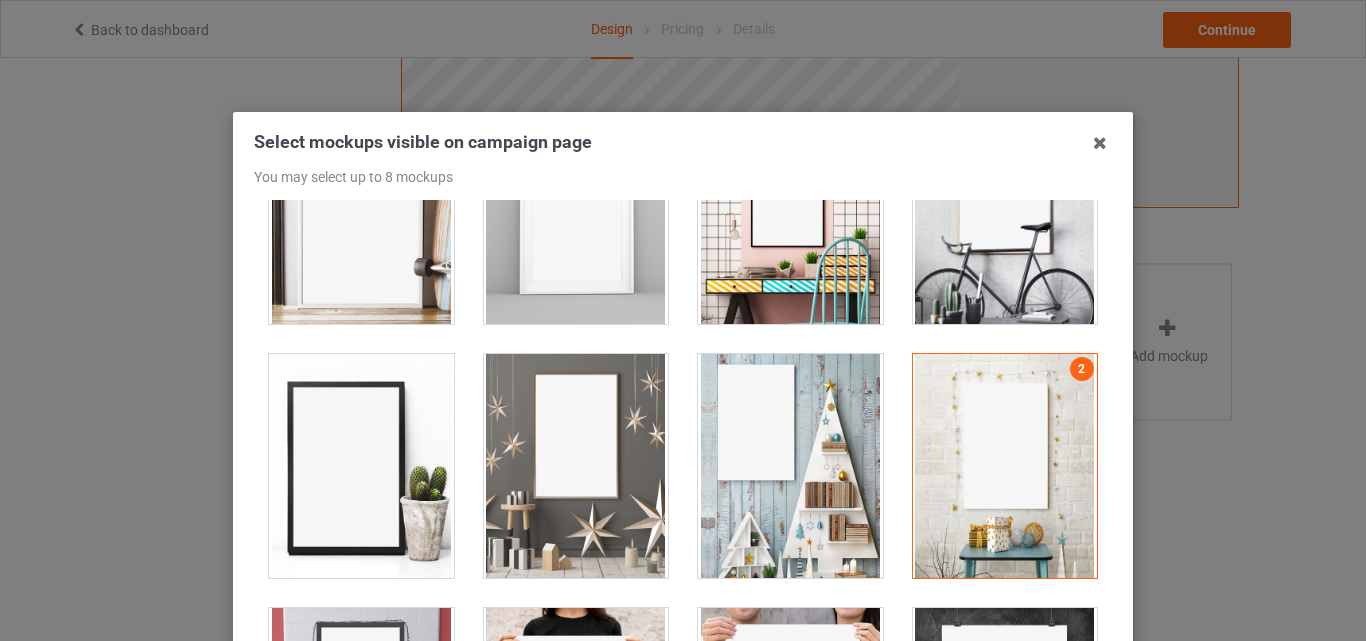 click at bounding box center [790, 466] 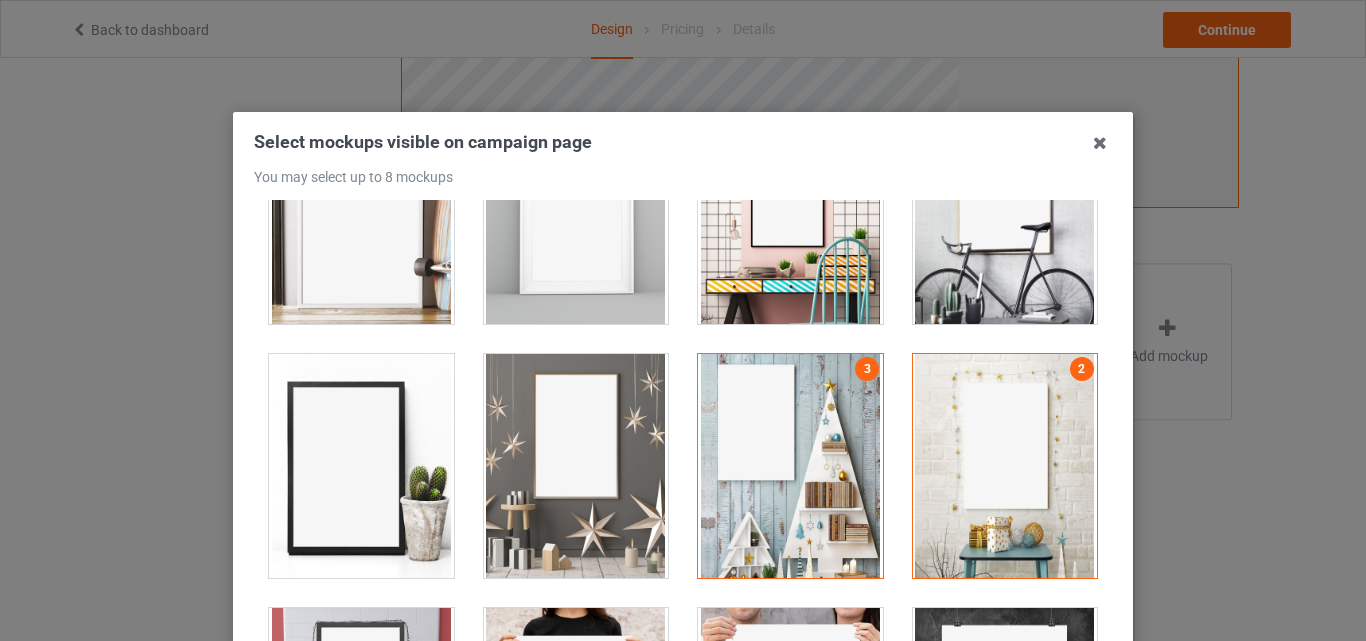 drag, startPoint x: 599, startPoint y: 444, endPoint x: 400, endPoint y: 448, distance: 199.04019 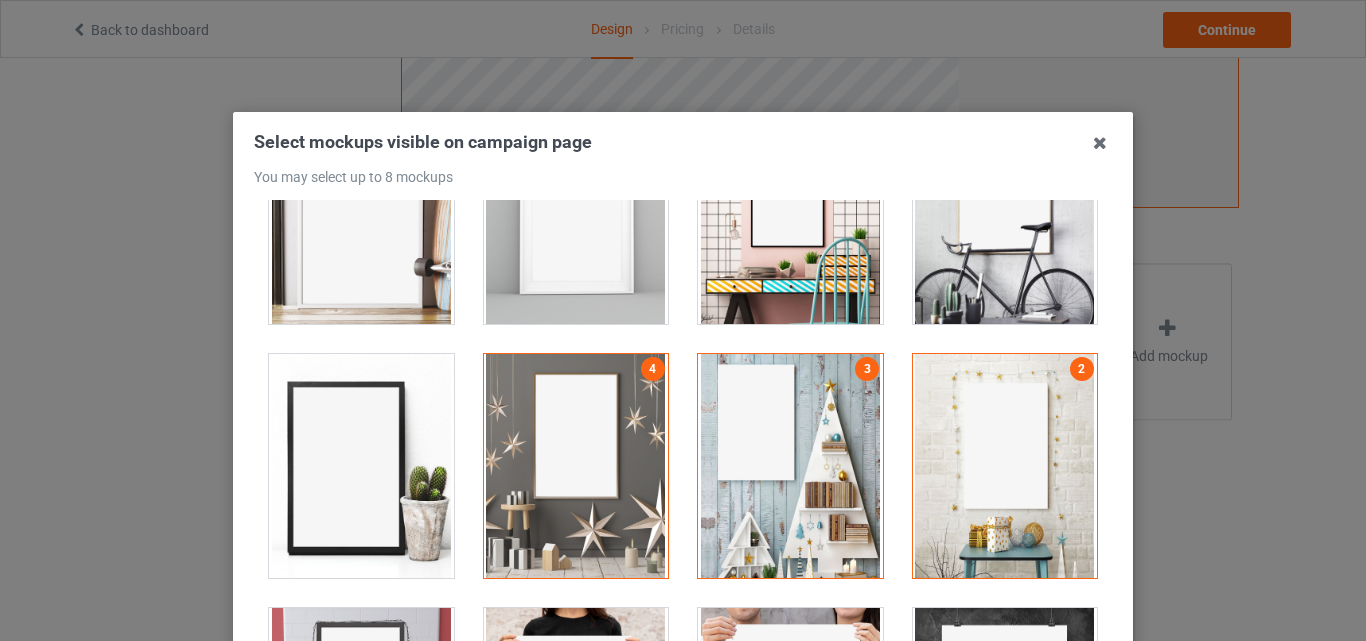click at bounding box center [361, 466] 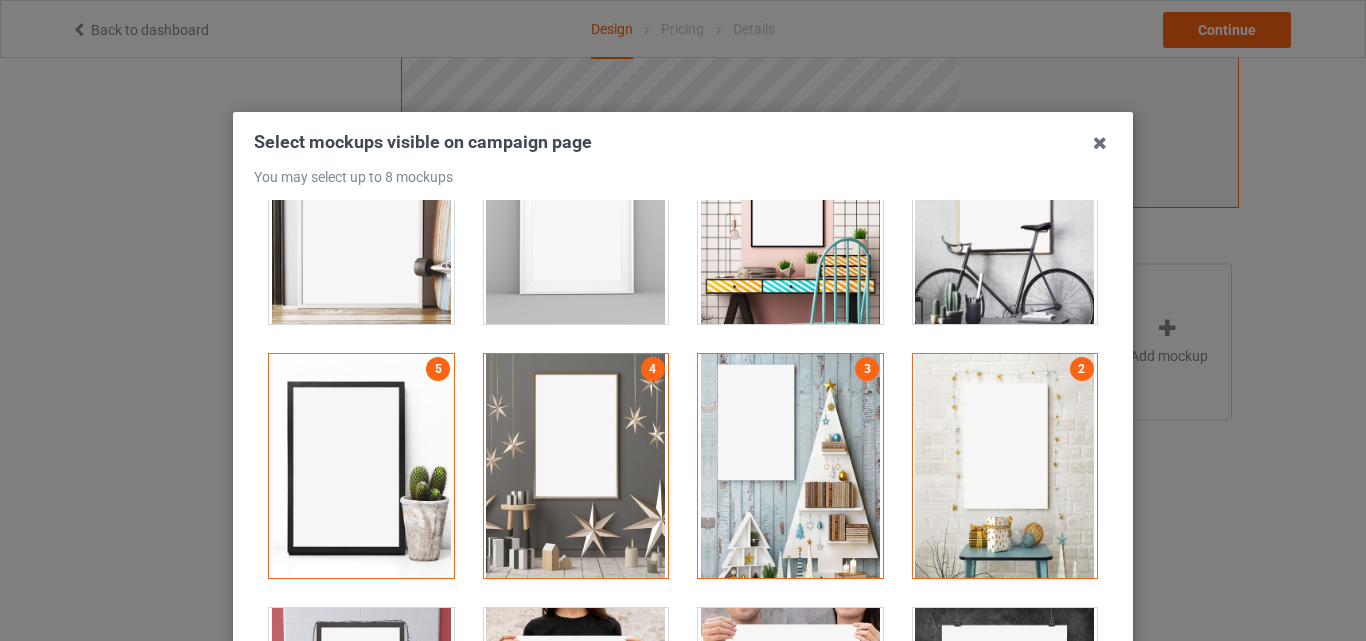 click at bounding box center [361, 720] 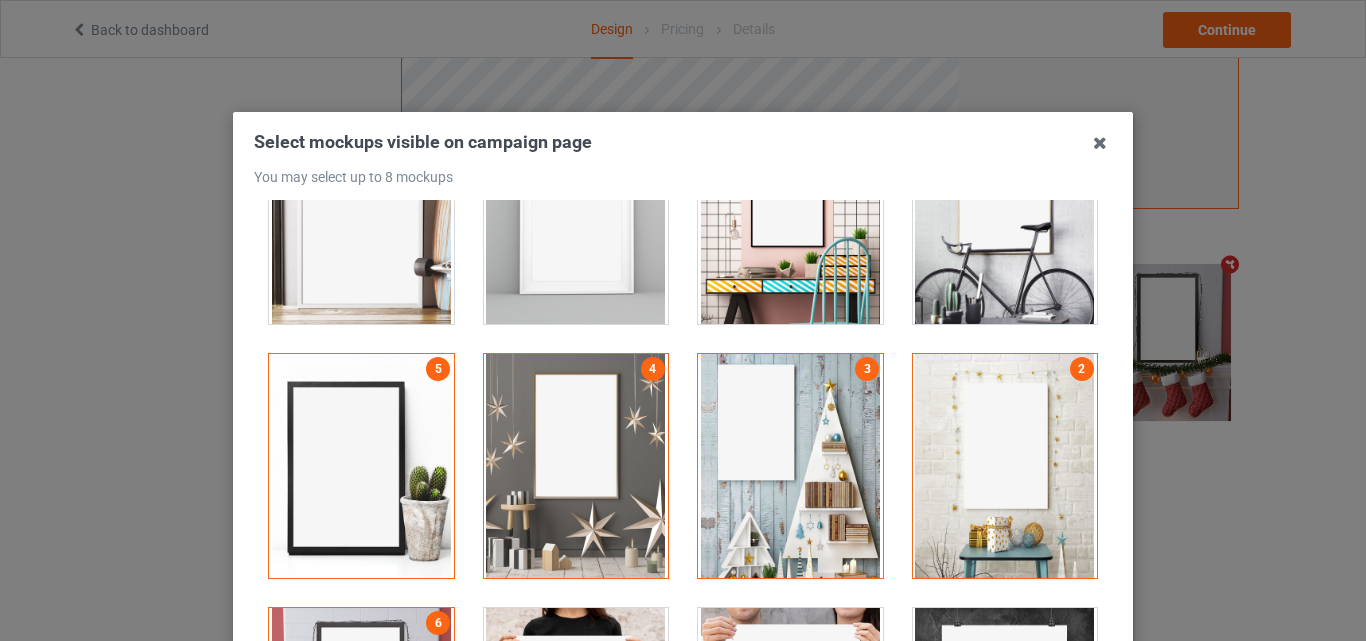 scroll, scrollTop: 654, scrollLeft: 0, axis: vertical 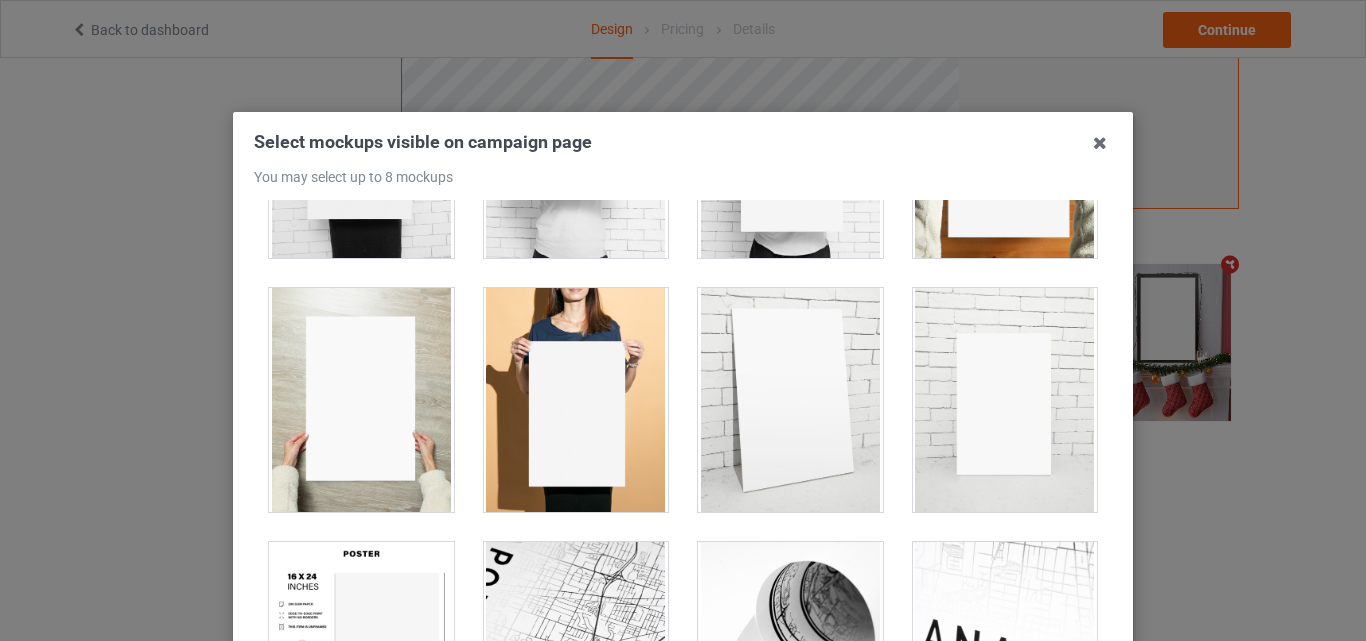 drag, startPoint x: 760, startPoint y: 413, endPoint x: 686, endPoint y: 538, distance: 145.26183 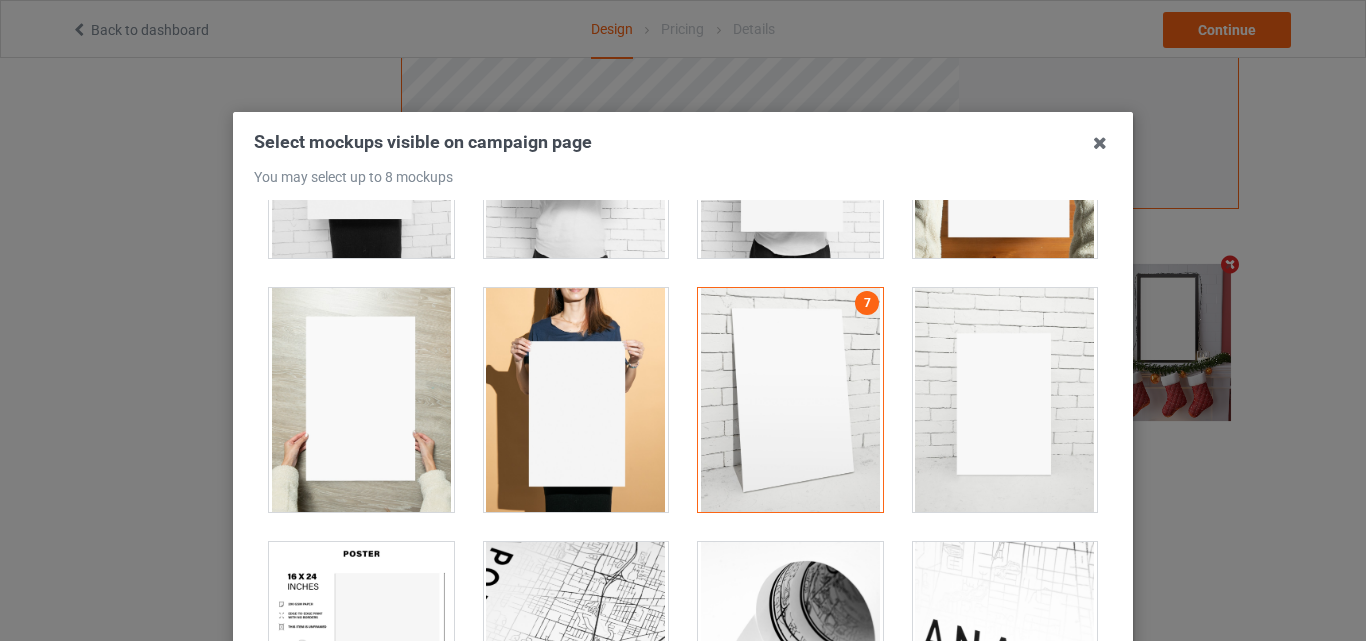 drag, startPoint x: 402, startPoint y: 571, endPoint x: 843, endPoint y: 447, distance: 458.10153 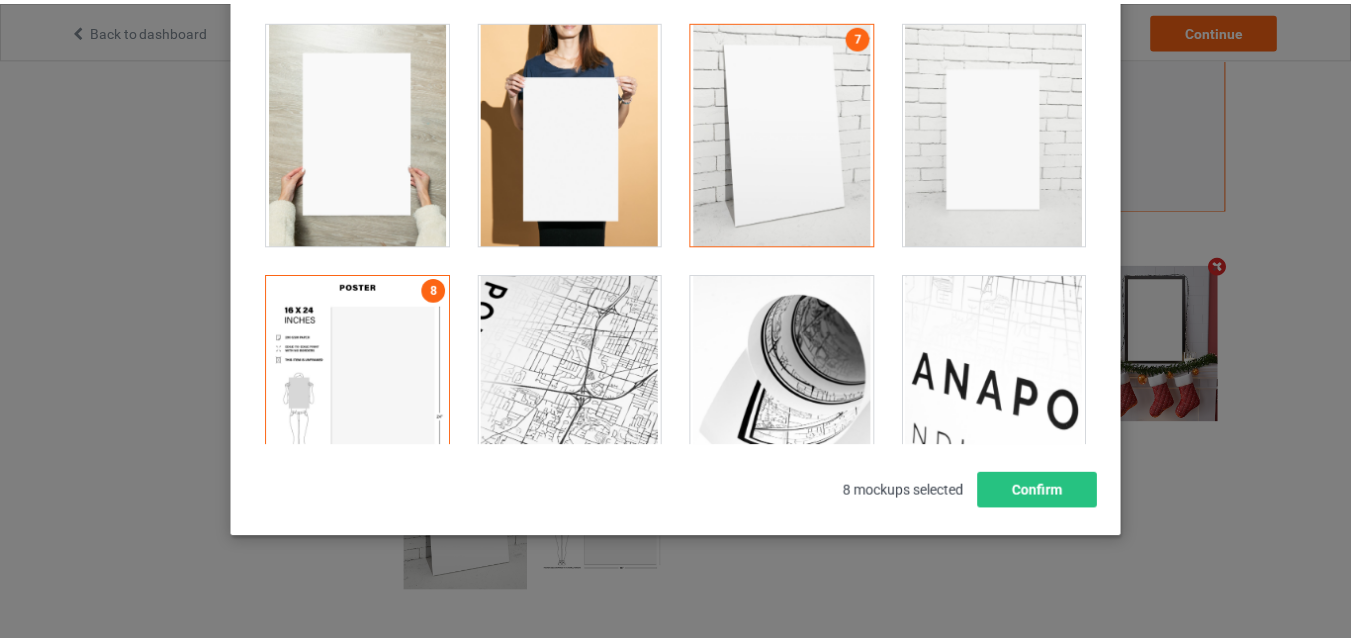 scroll, scrollTop: 275, scrollLeft: 0, axis: vertical 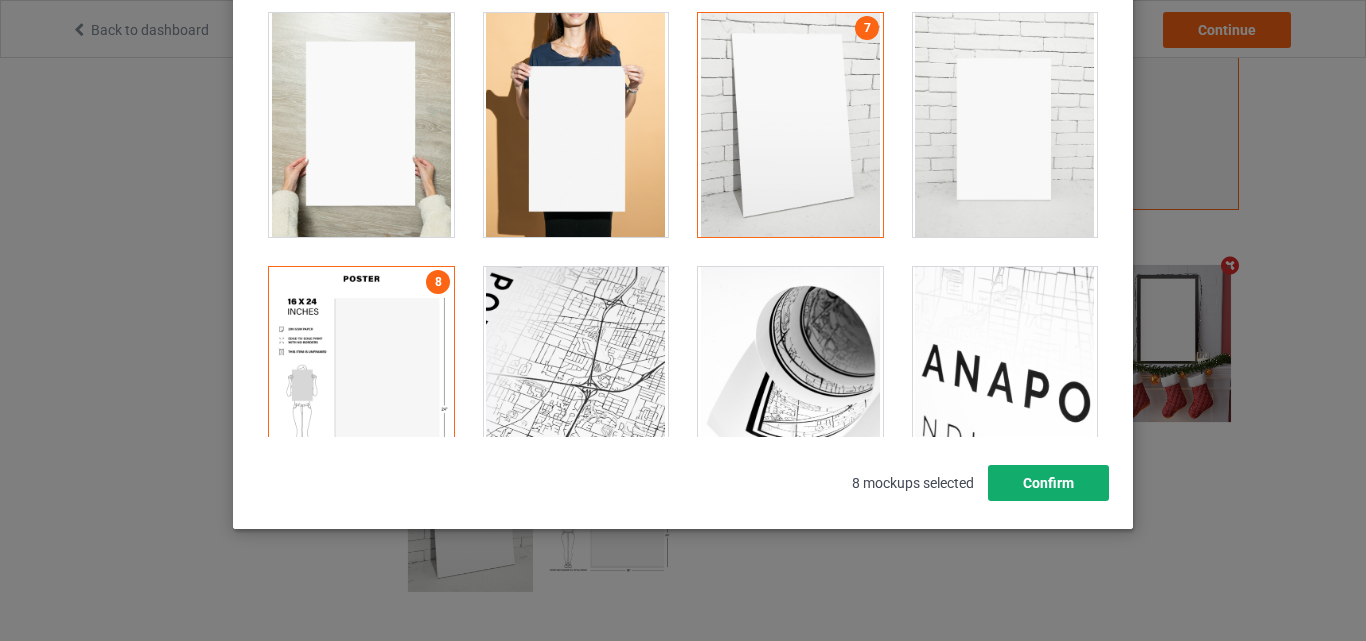 click on "Confirm" at bounding box center [1048, 483] 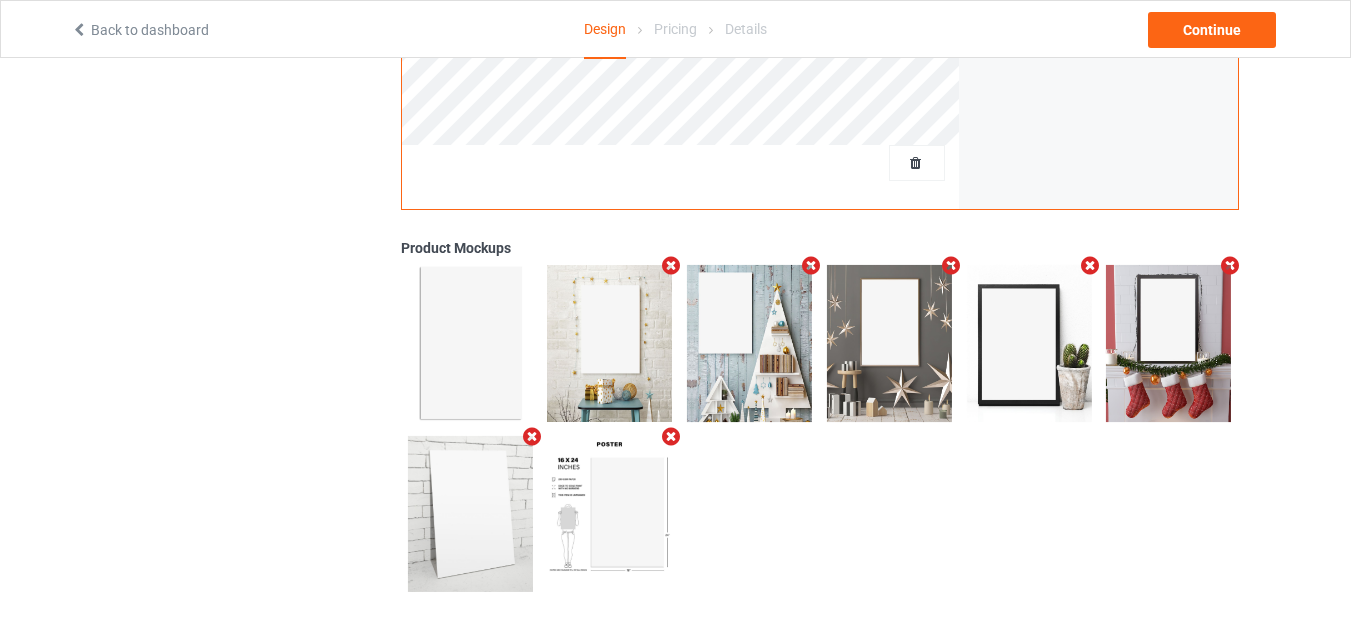scroll, scrollTop: 0, scrollLeft: 0, axis: both 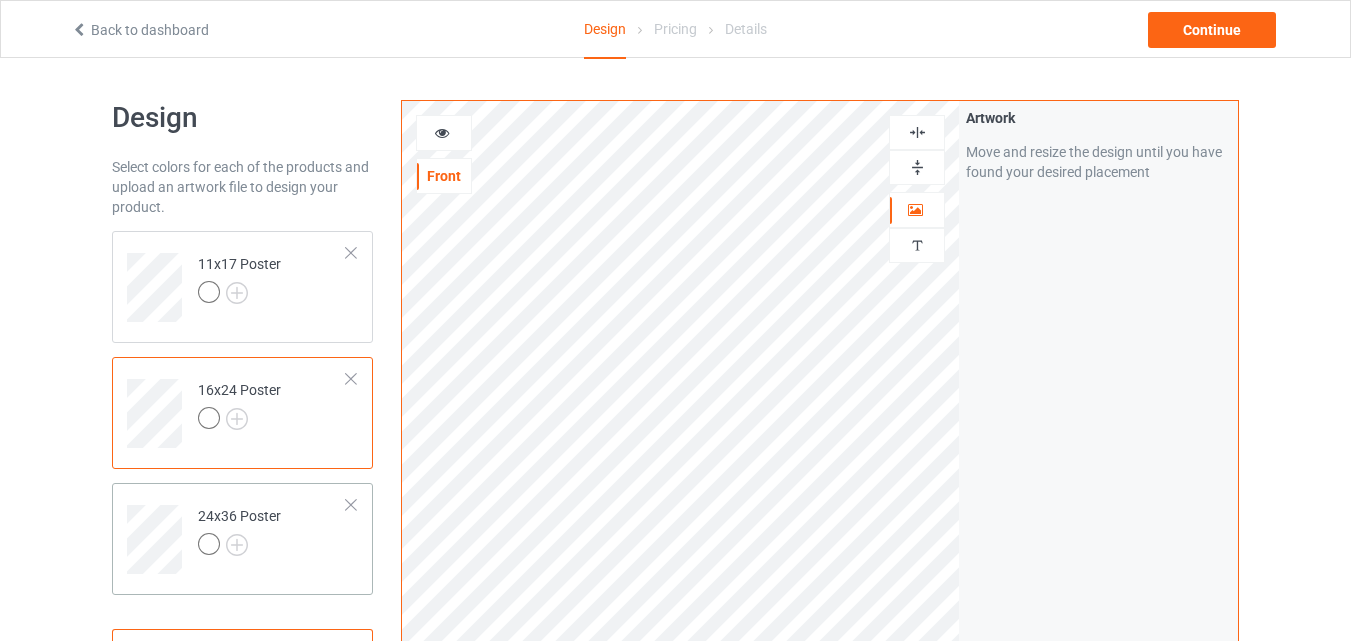 click on "24x36 Poster" at bounding box center (272, 532) 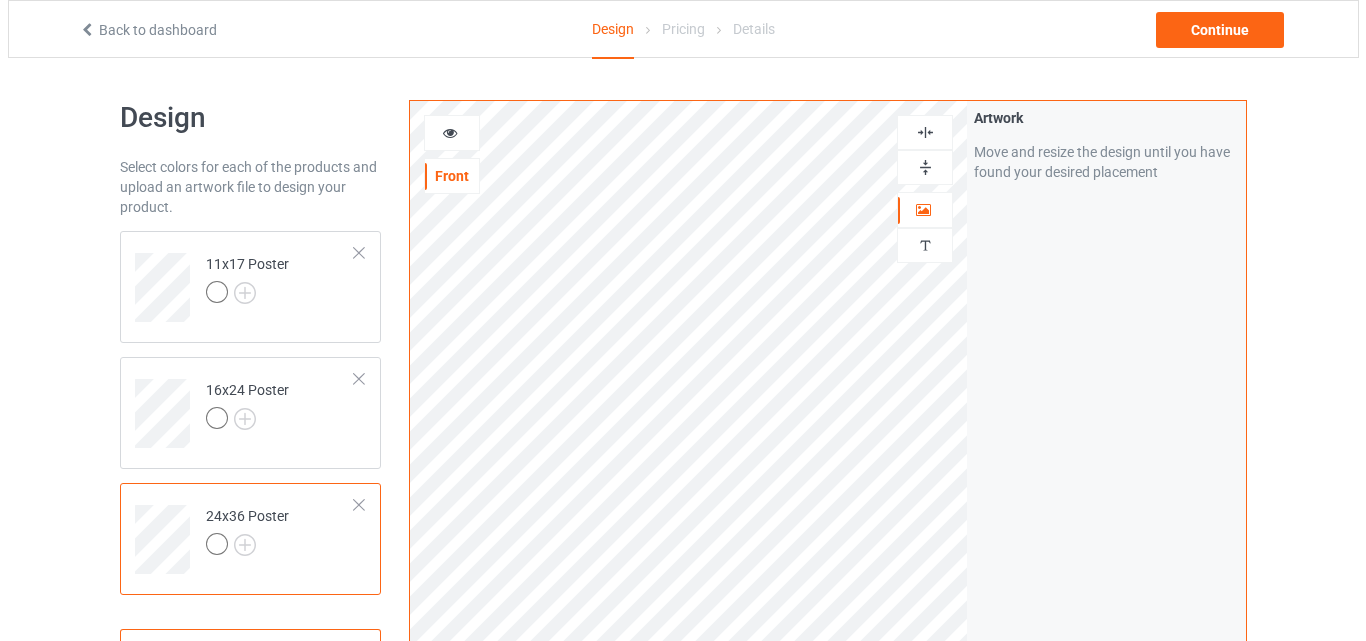 scroll, scrollTop: 655, scrollLeft: 0, axis: vertical 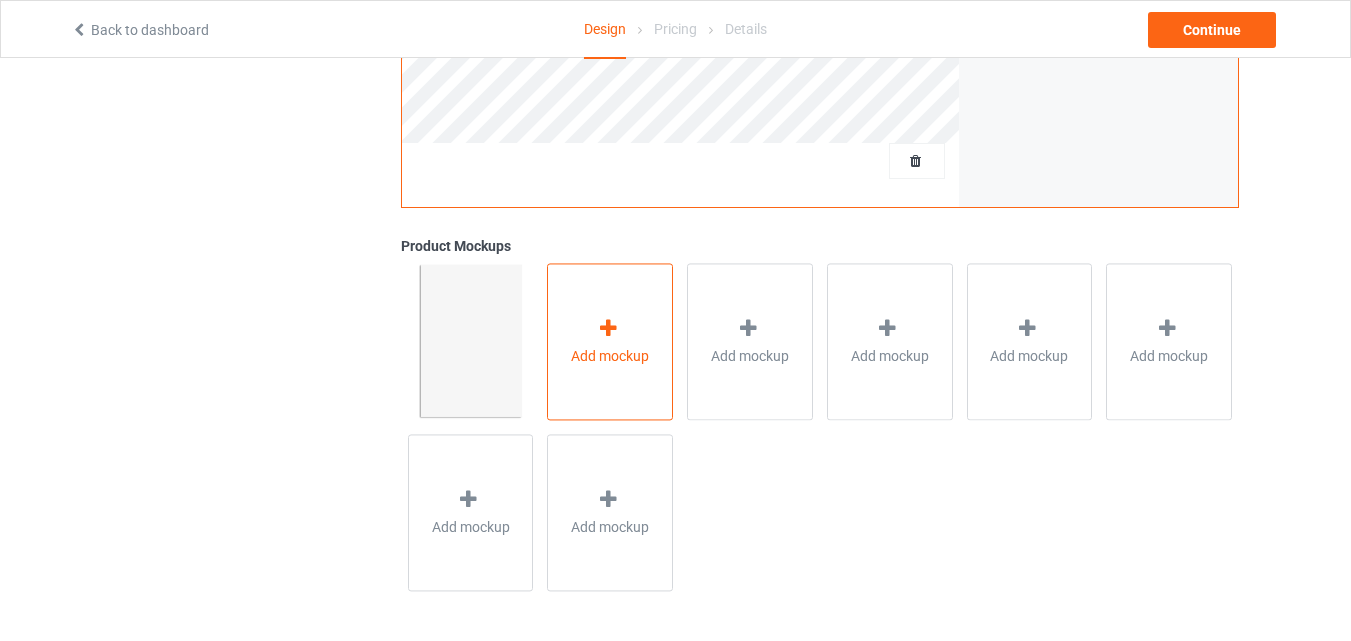 click on "Add mockup" at bounding box center [610, 341] 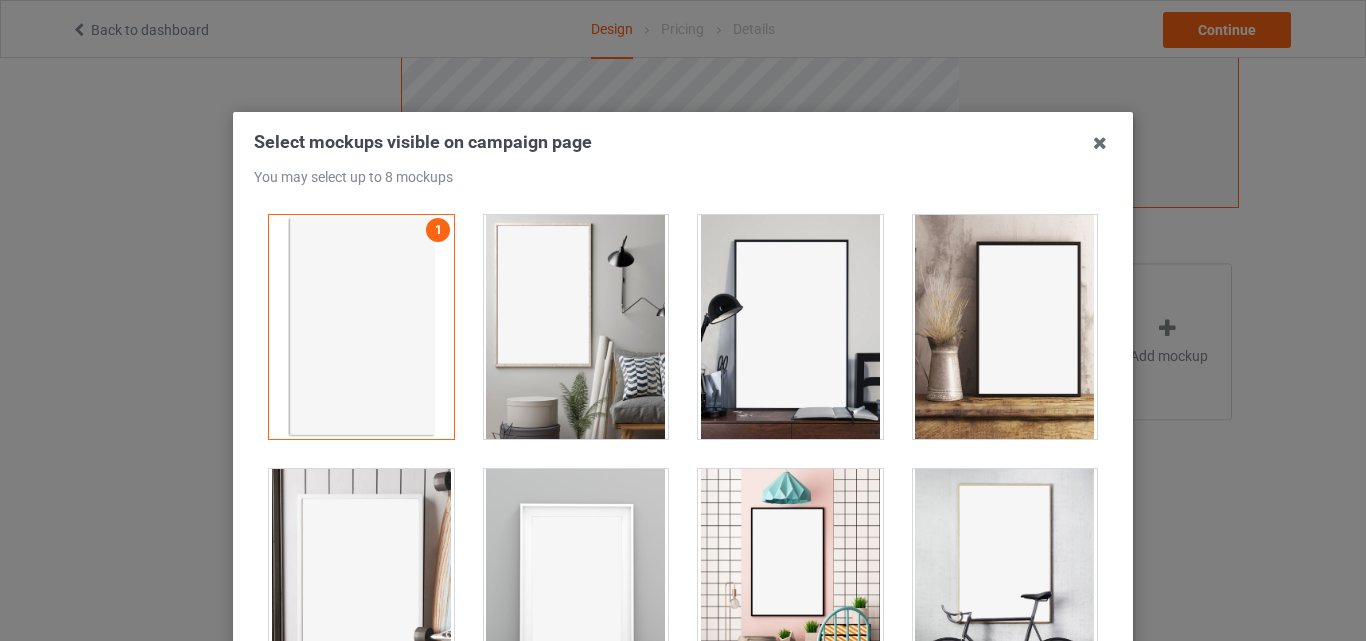 drag, startPoint x: 605, startPoint y: 330, endPoint x: 651, endPoint y: 315, distance: 48.38388 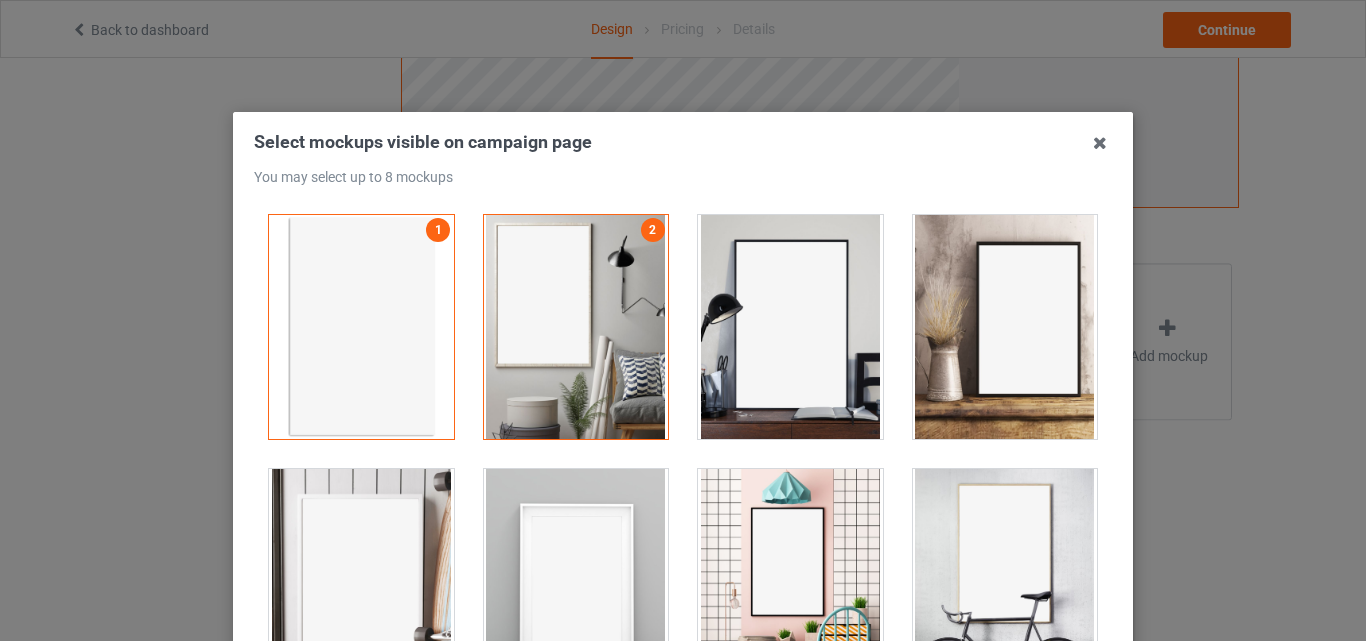 click at bounding box center [790, 327] 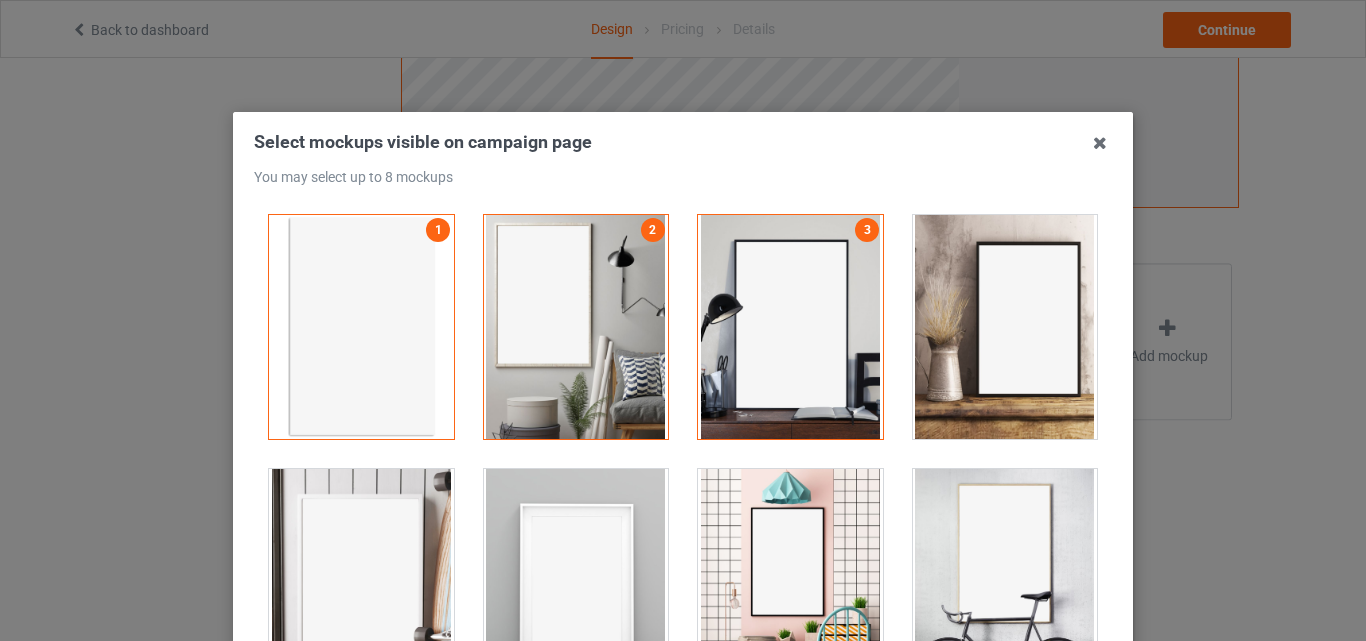 drag, startPoint x: 951, startPoint y: 263, endPoint x: 1021, endPoint y: 612, distance: 355.95084 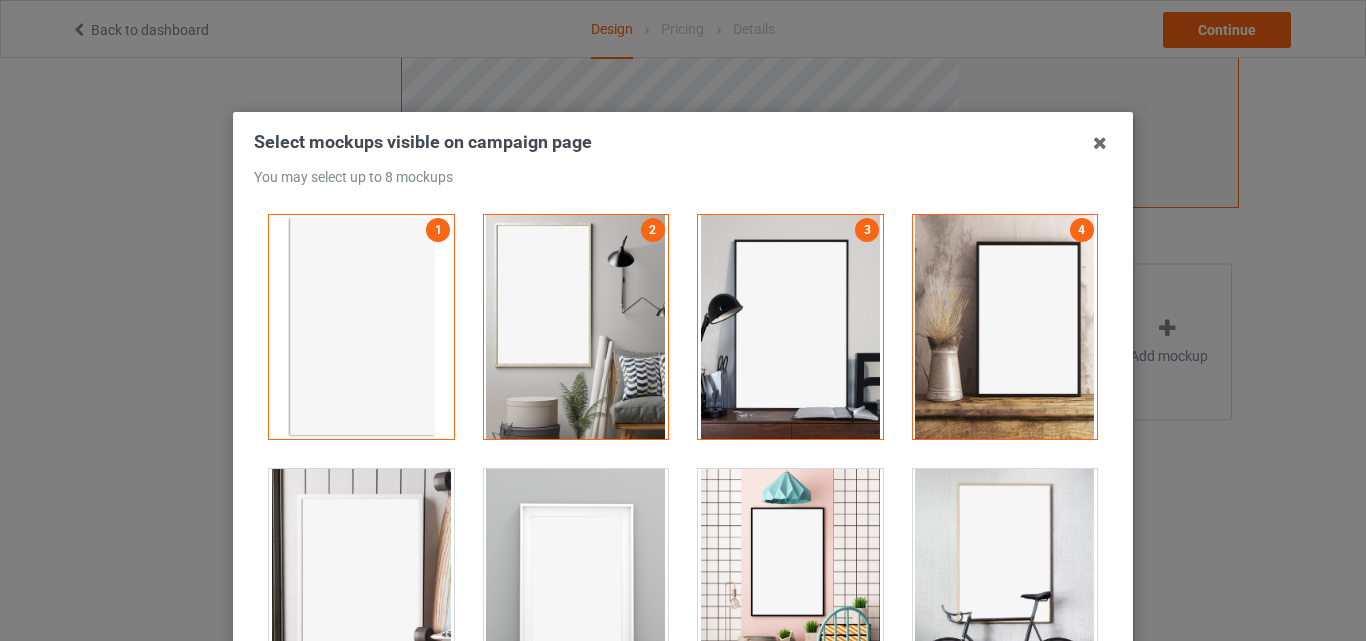 click at bounding box center [1005, 581] 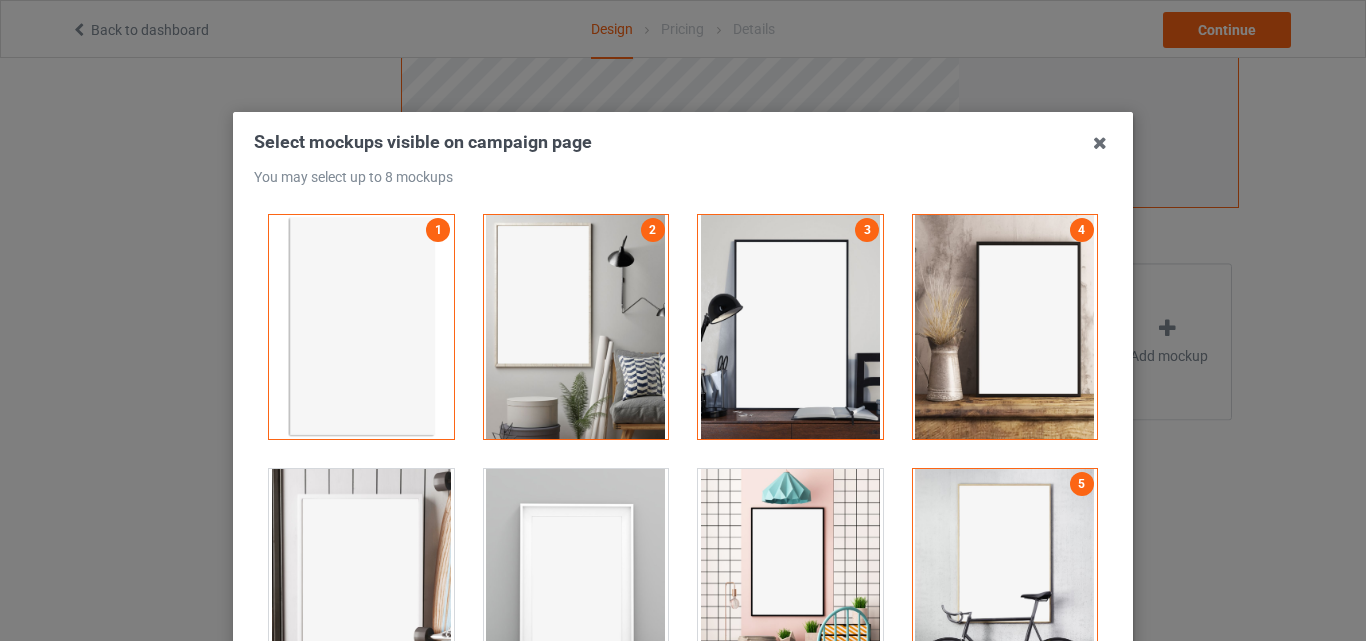 drag, startPoint x: 849, startPoint y: 578, endPoint x: 709, endPoint y: 576, distance: 140.01428 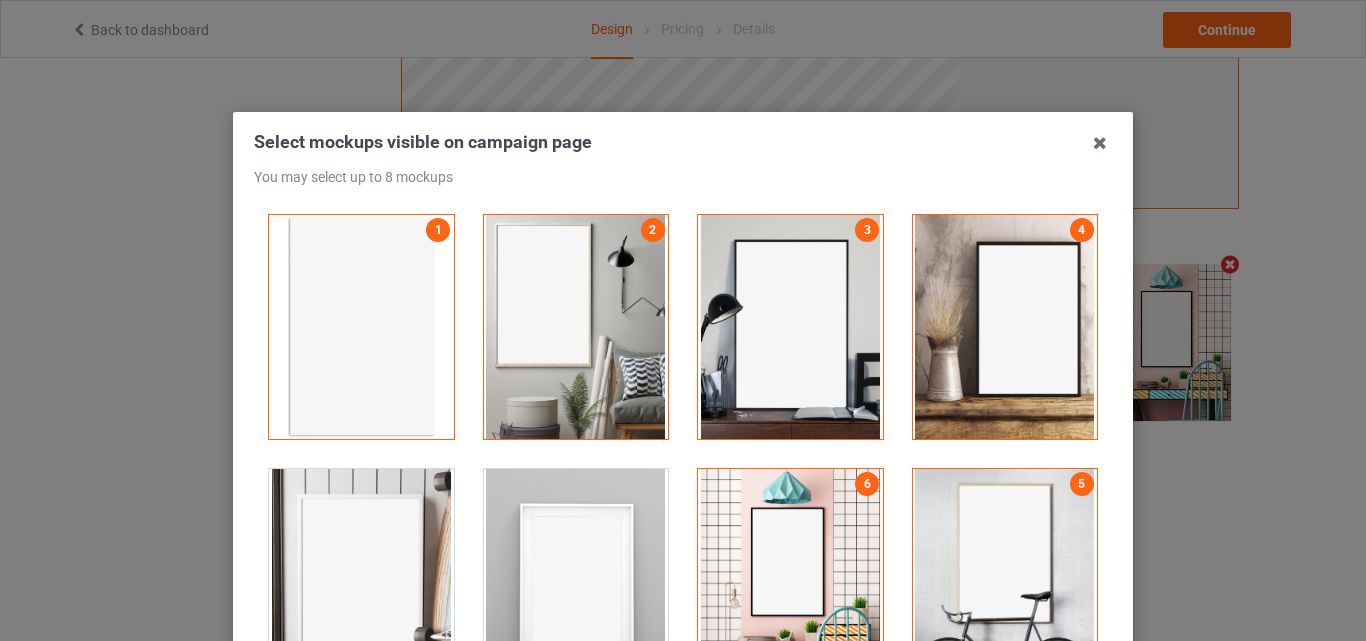 click at bounding box center (361, 581) 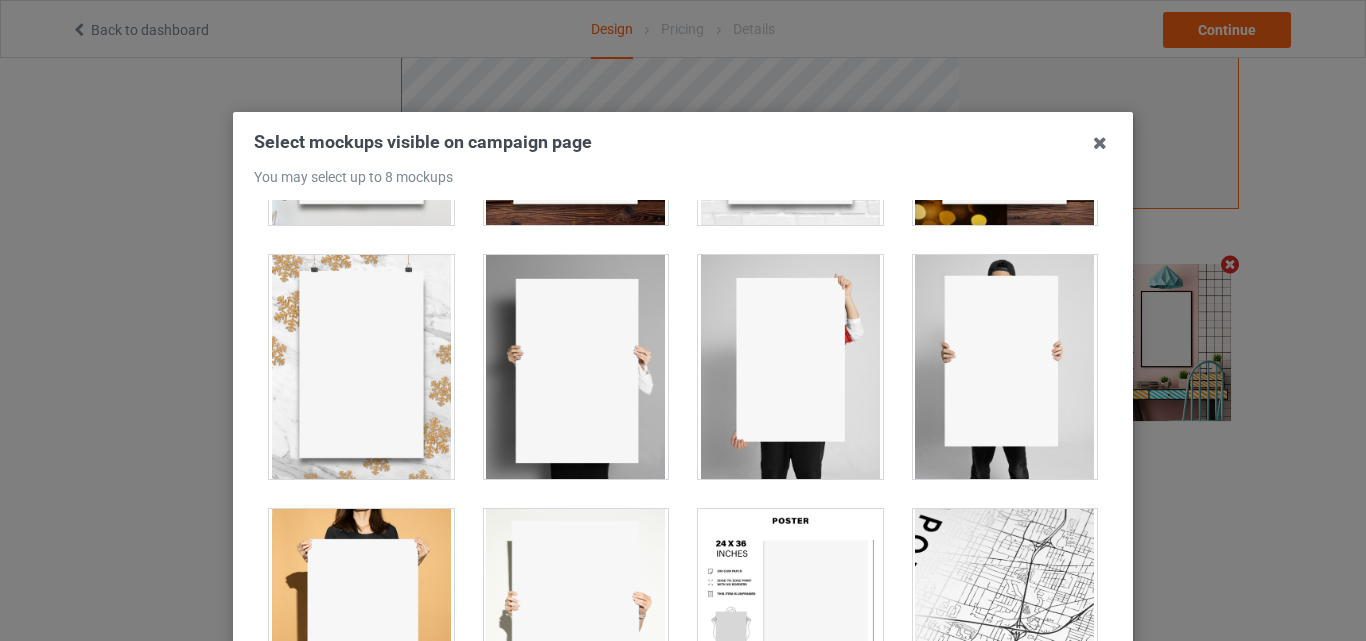 scroll, scrollTop: 1773, scrollLeft: 0, axis: vertical 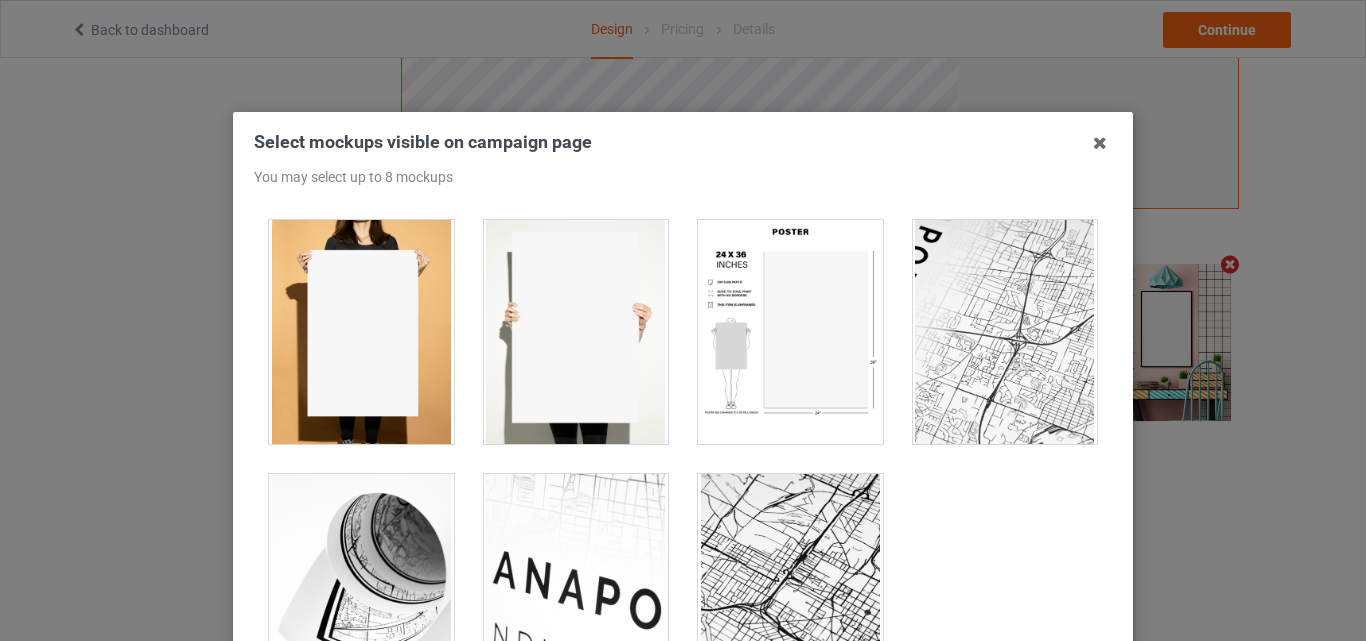 click at bounding box center (790, 332) 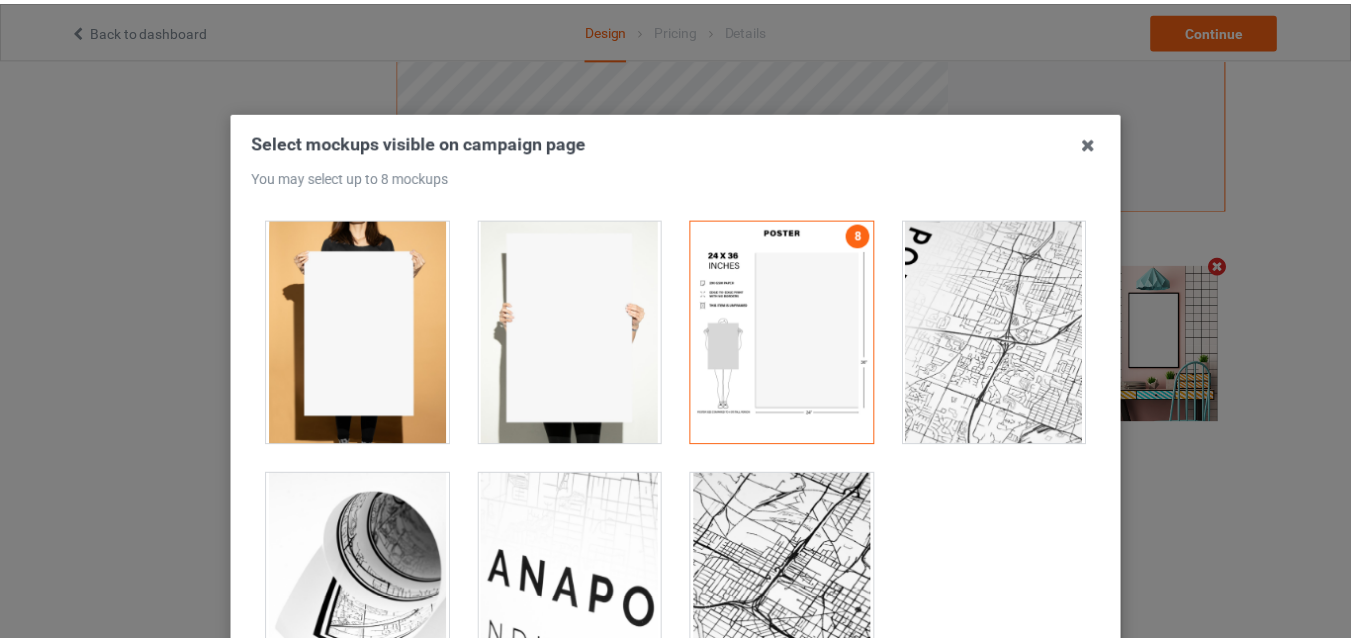 scroll, scrollTop: 275, scrollLeft: 0, axis: vertical 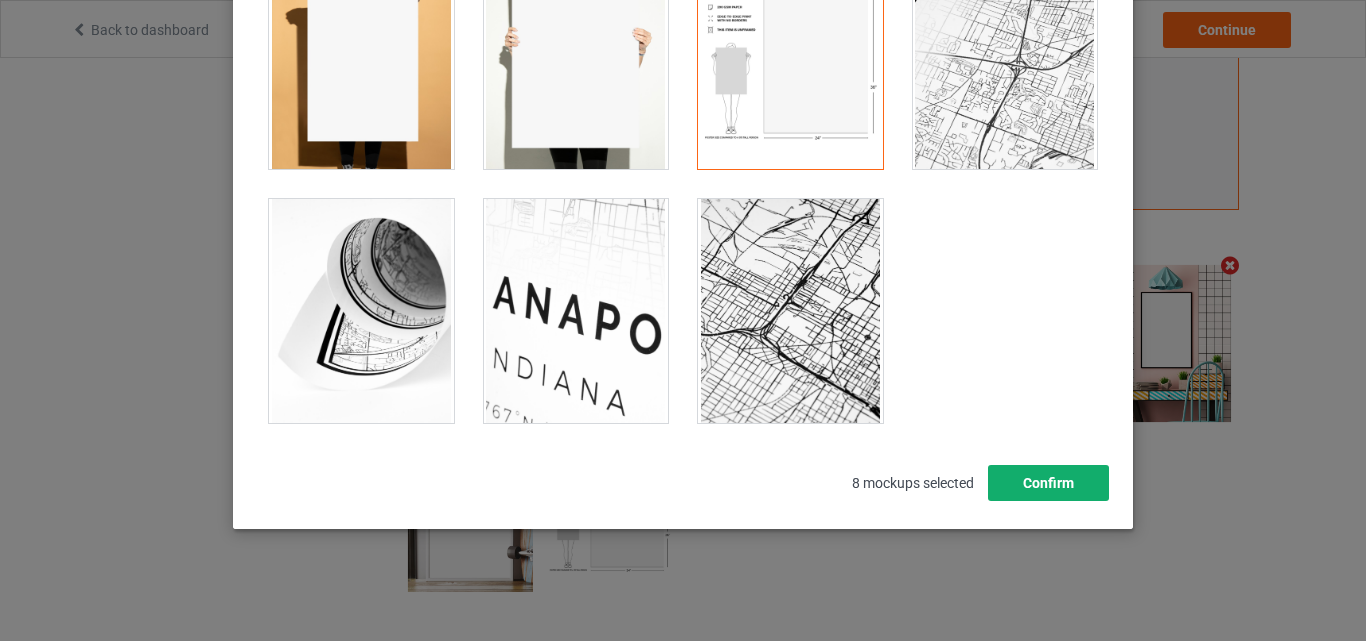 click on "Confirm" at bounding box center [1048, 483] 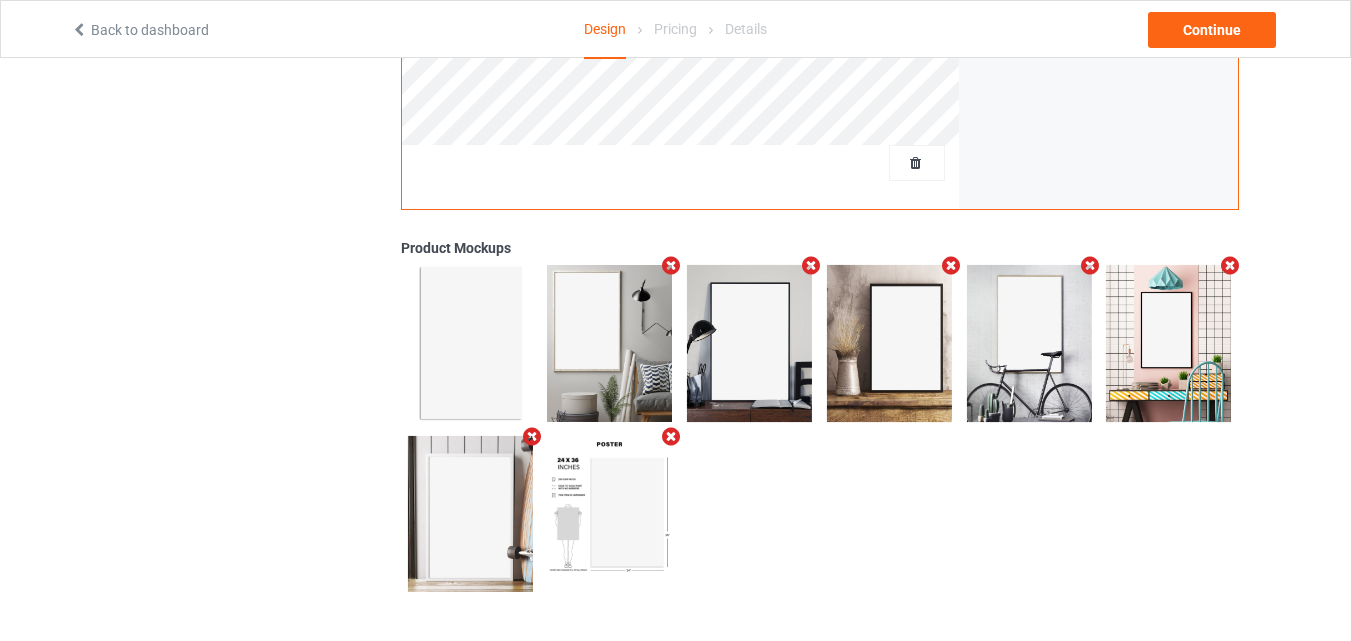 scroll, scrollTop: 0, scrollLeft: 0, axis: both 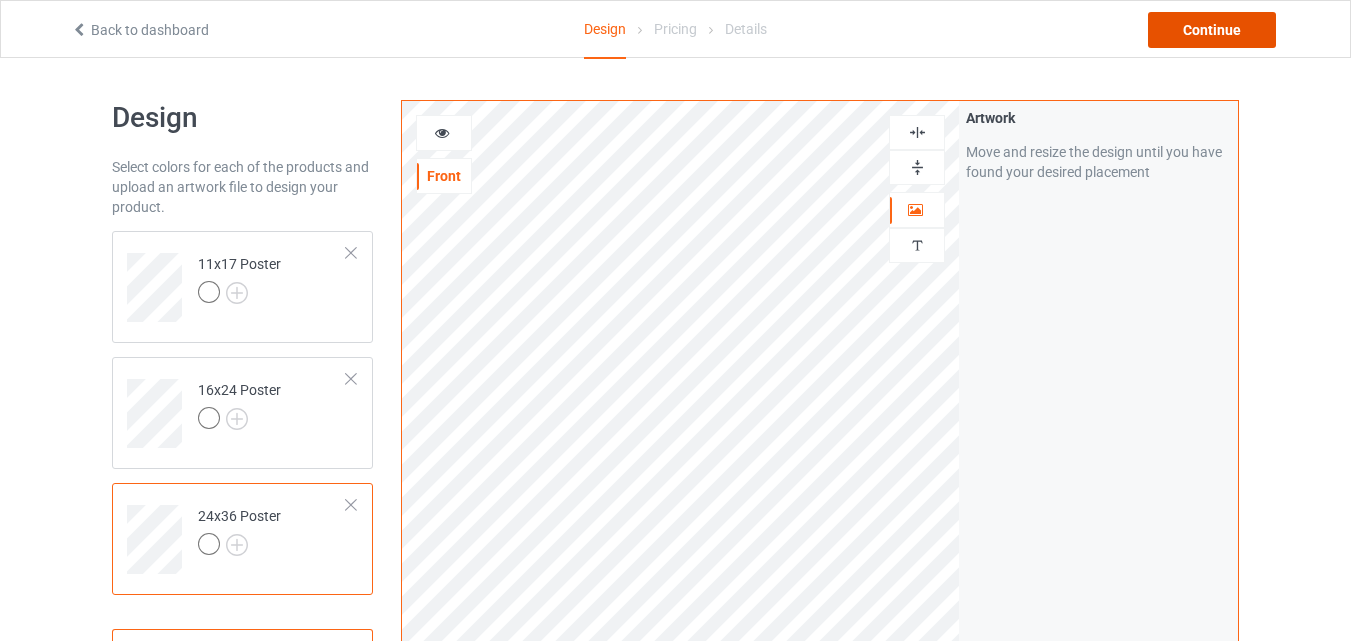 click on "Continue" at bounding box center [1212, 30] 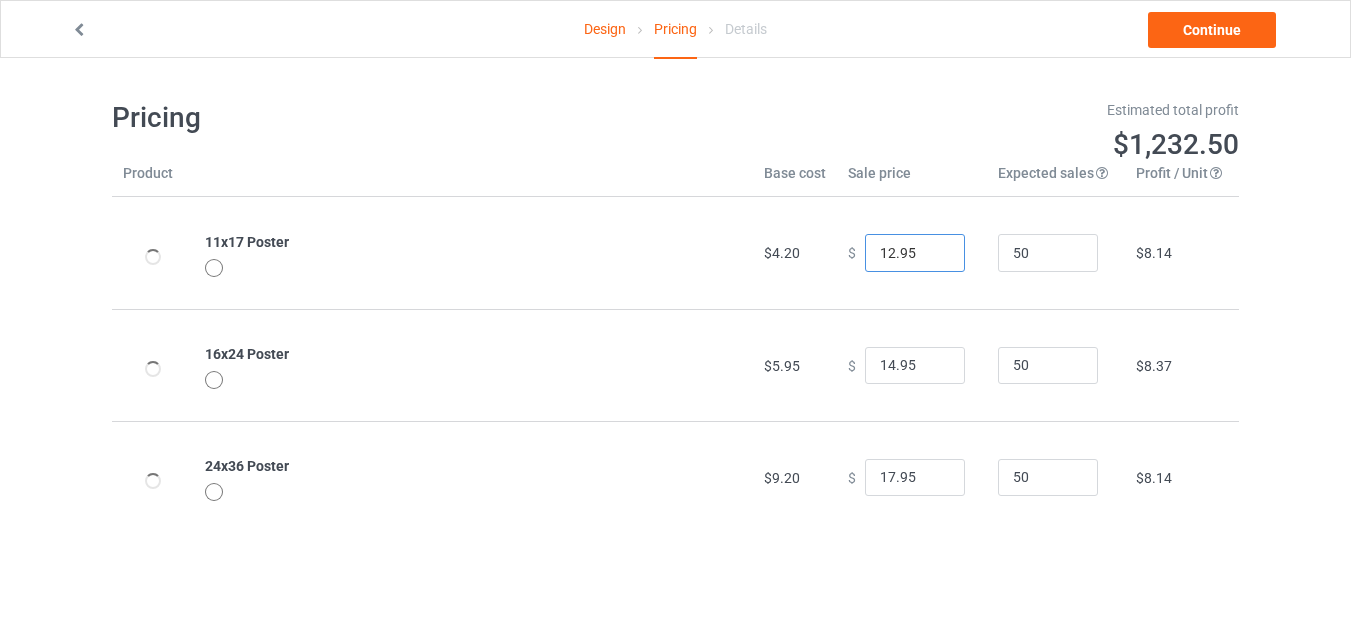 click on "12.95" at bounding box center (915, 253) 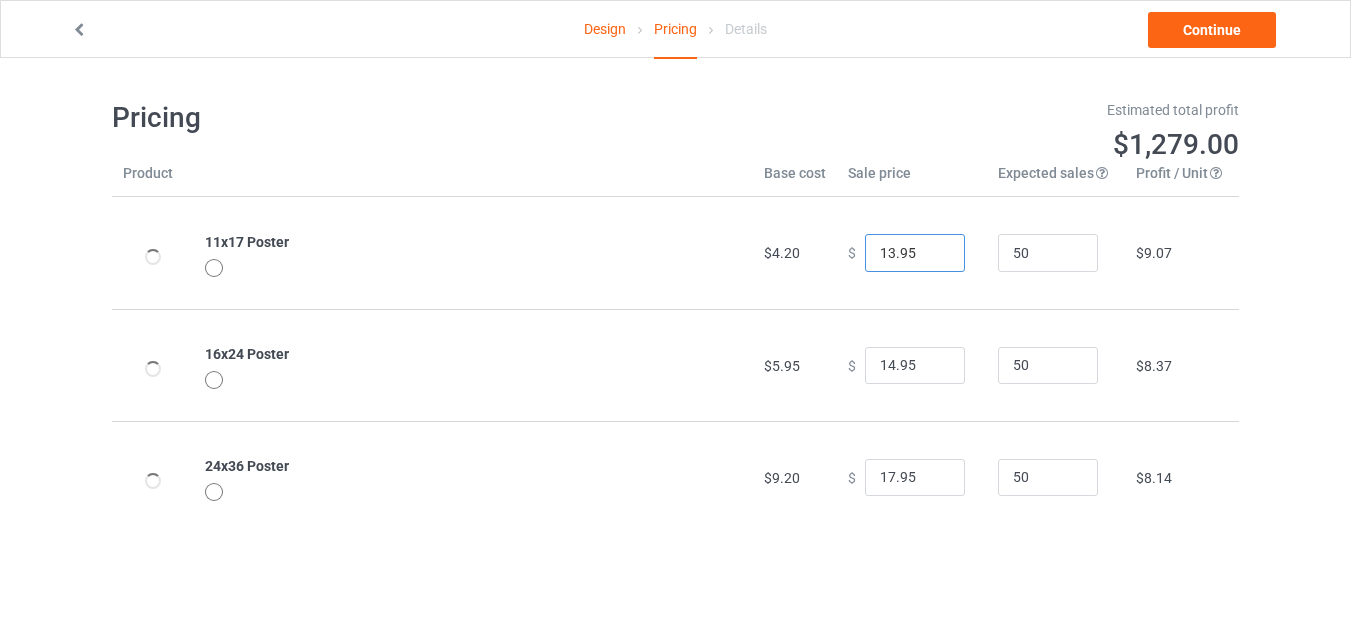 type on "13.95" 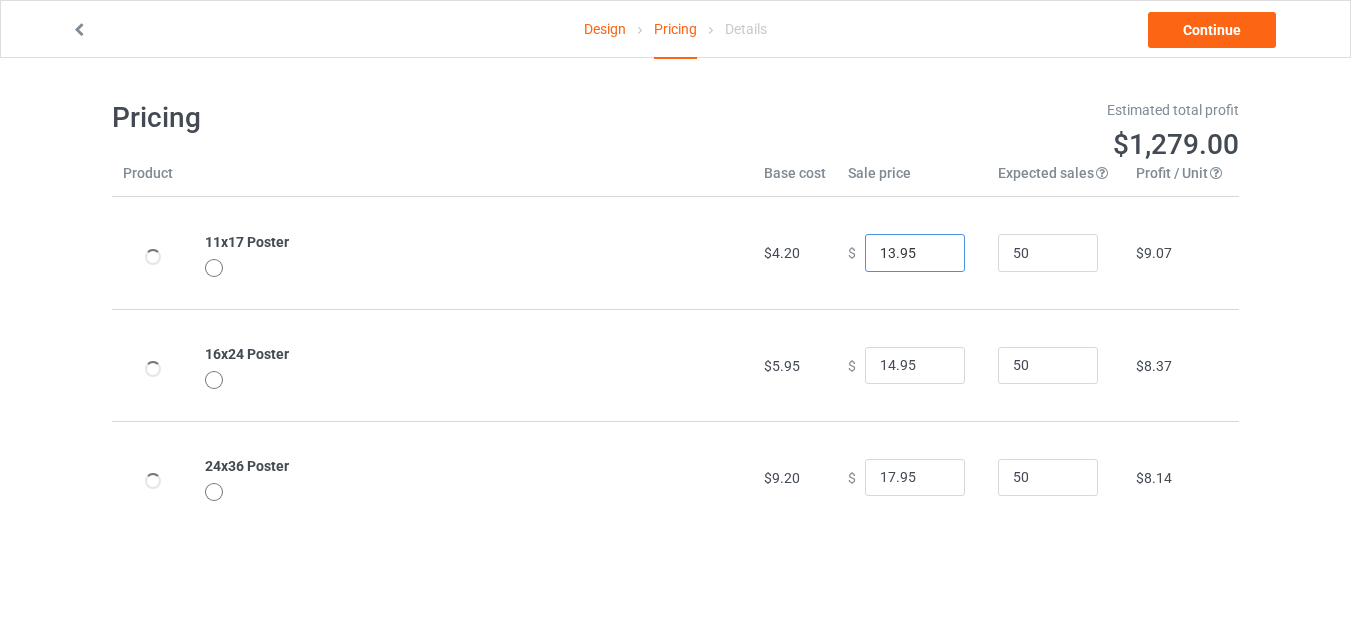 click on "13.95" at bounding box center (915, 253) 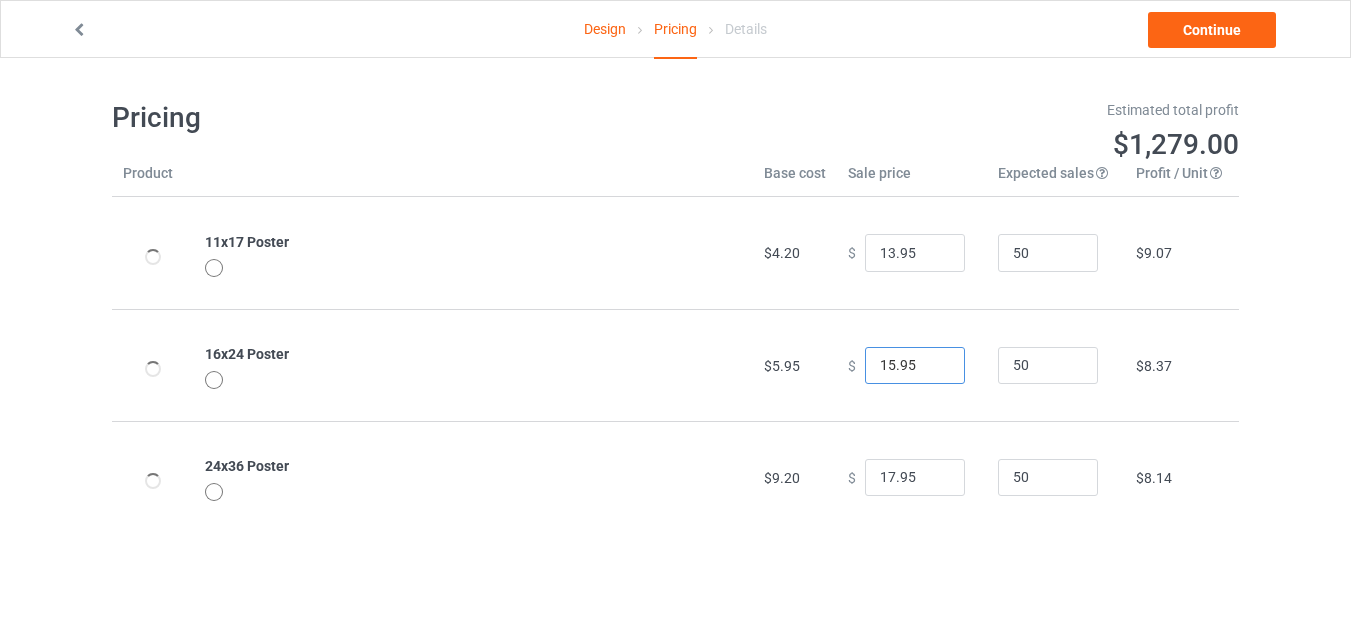 type on "15.95" 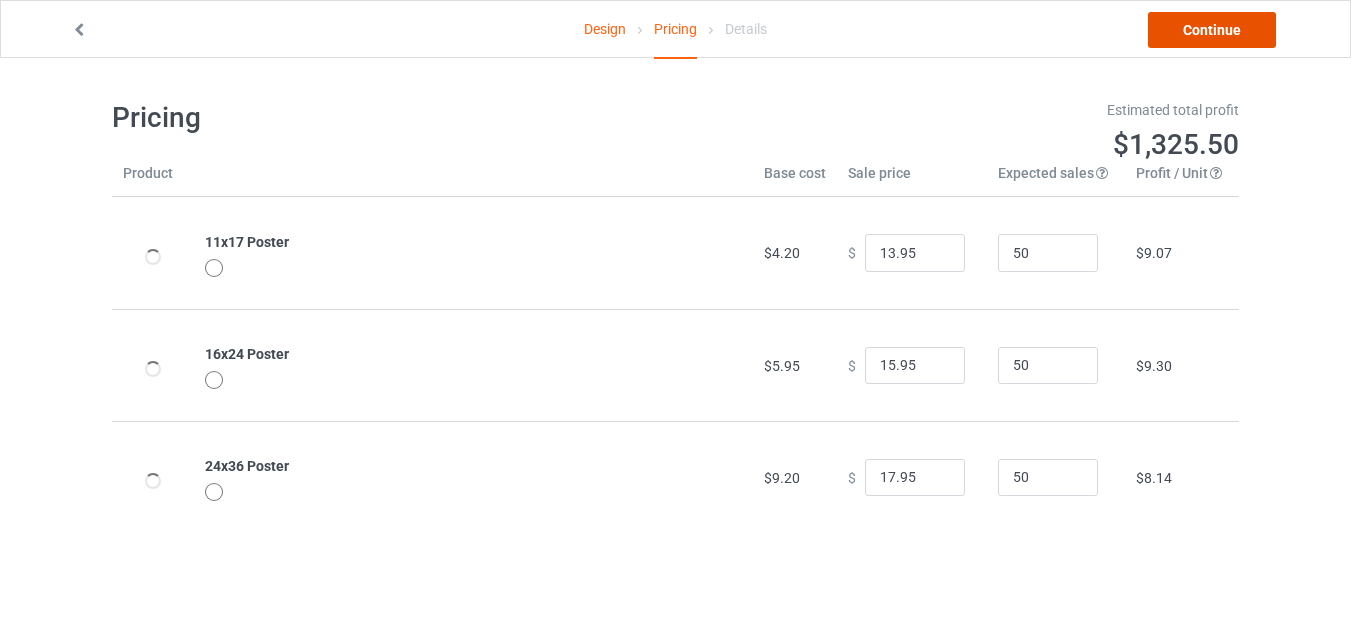 click on "Continue" at bounding box center [1212, 30] 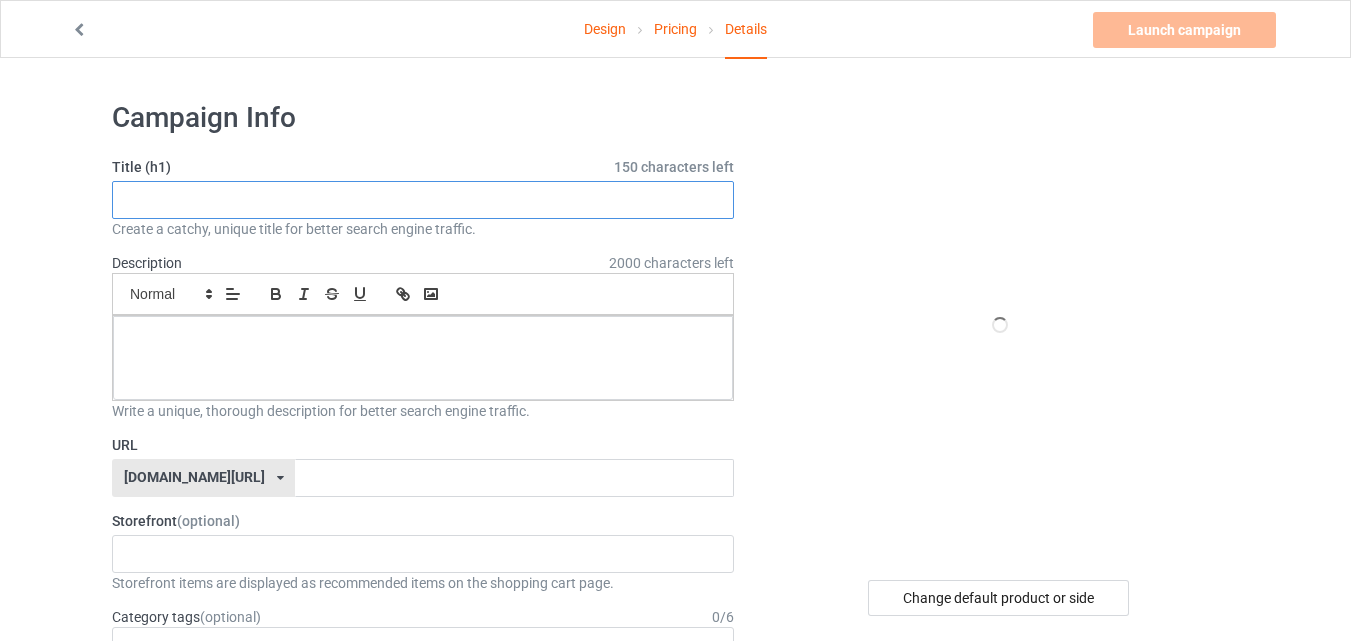click at bounding box center (423, 200) 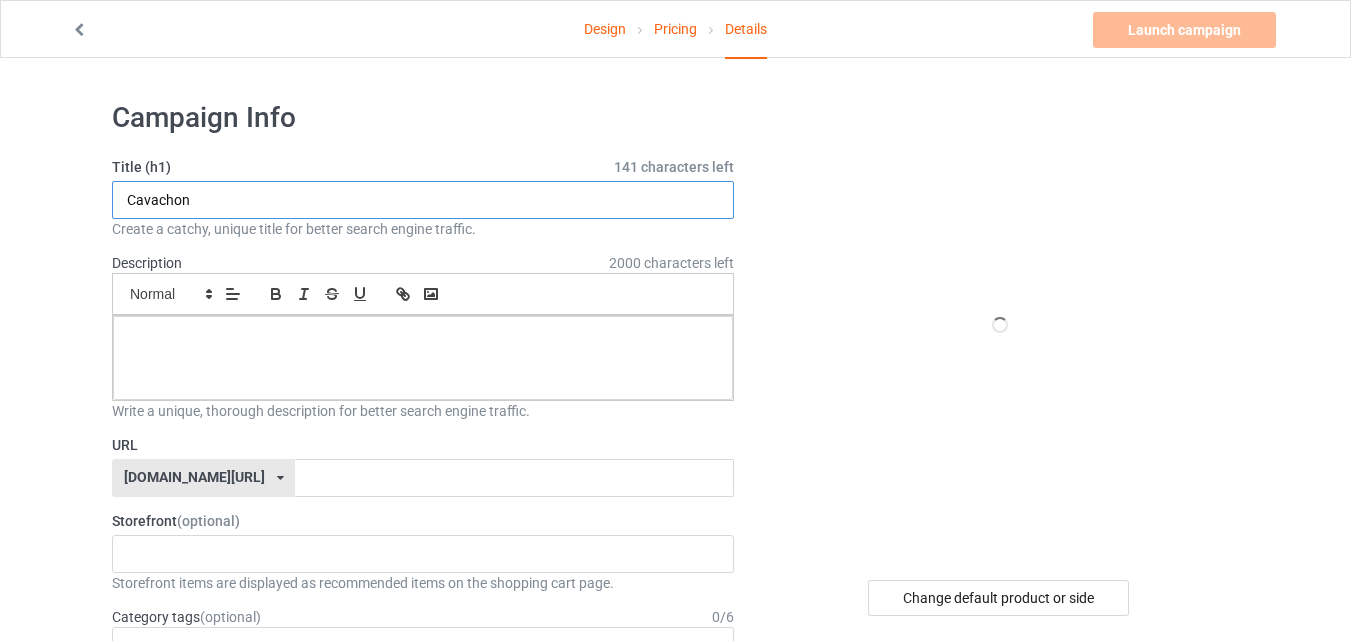 paste on "Sitting on Toilet Reading Newspaper,Funny" 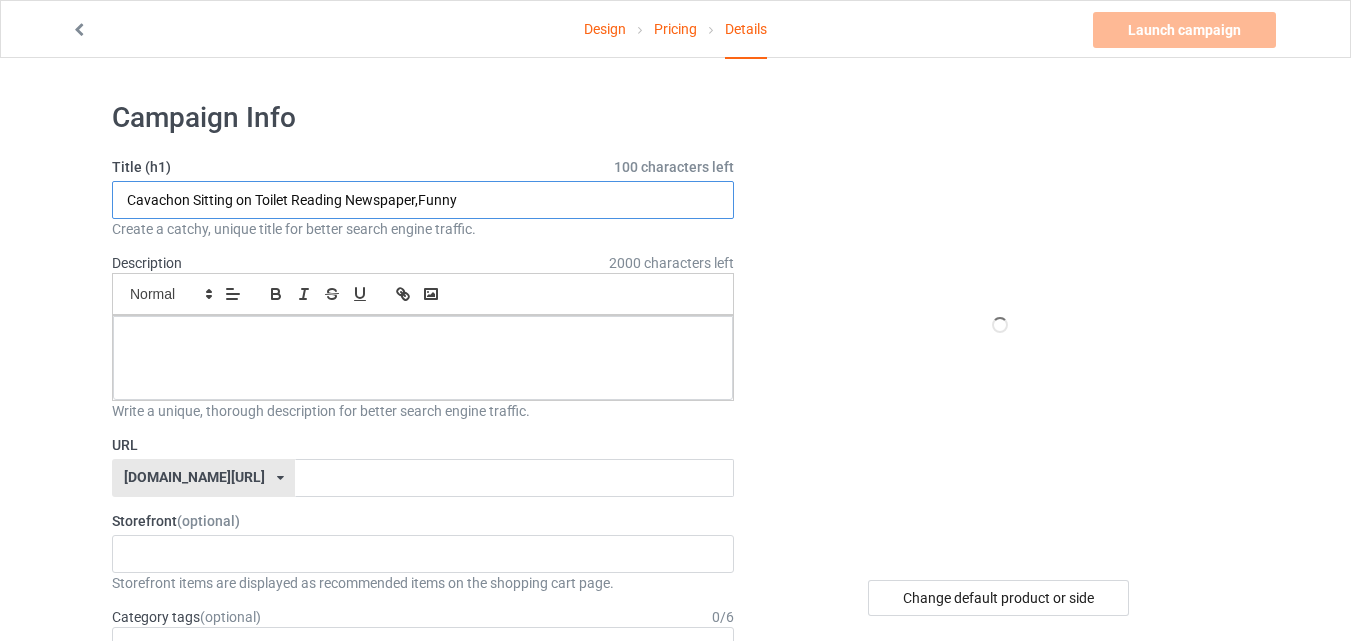 click on "Cavachon Sitting on Toilet Reading Newspaper,Funny" at bounding box center [423, 200] 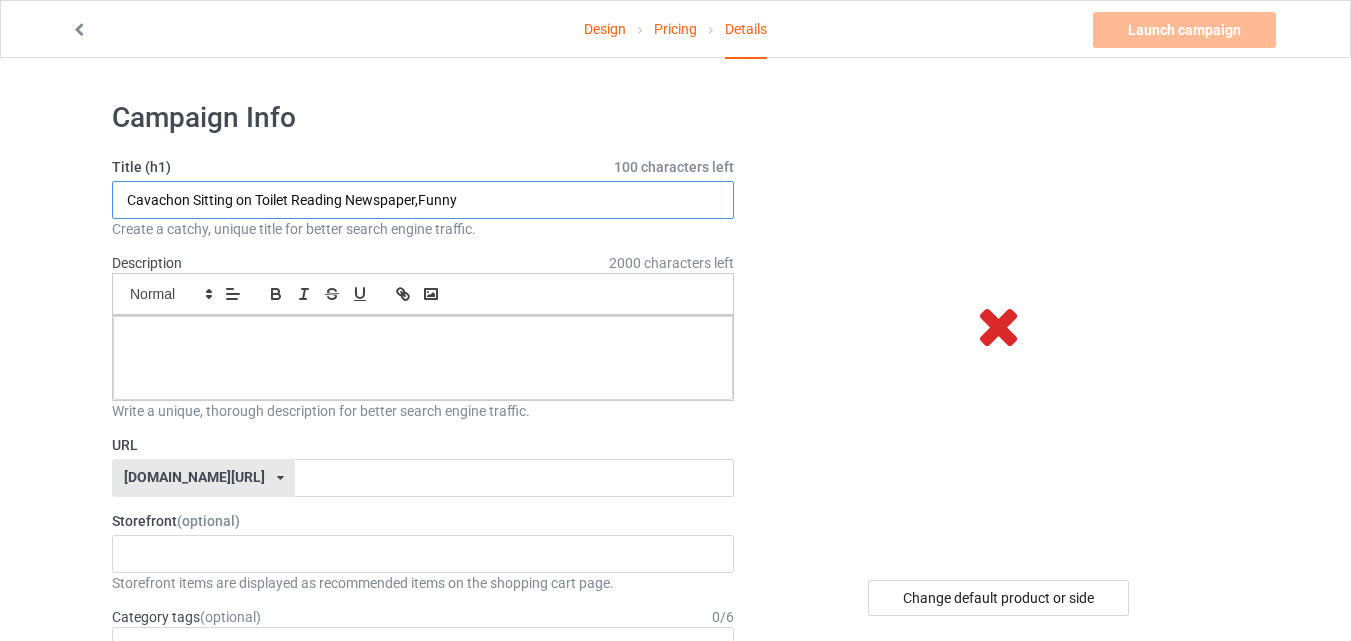 click on "Cavachon Sitting on Toilet Reading Newspaper,Funny" at bounding box center [423, 200] 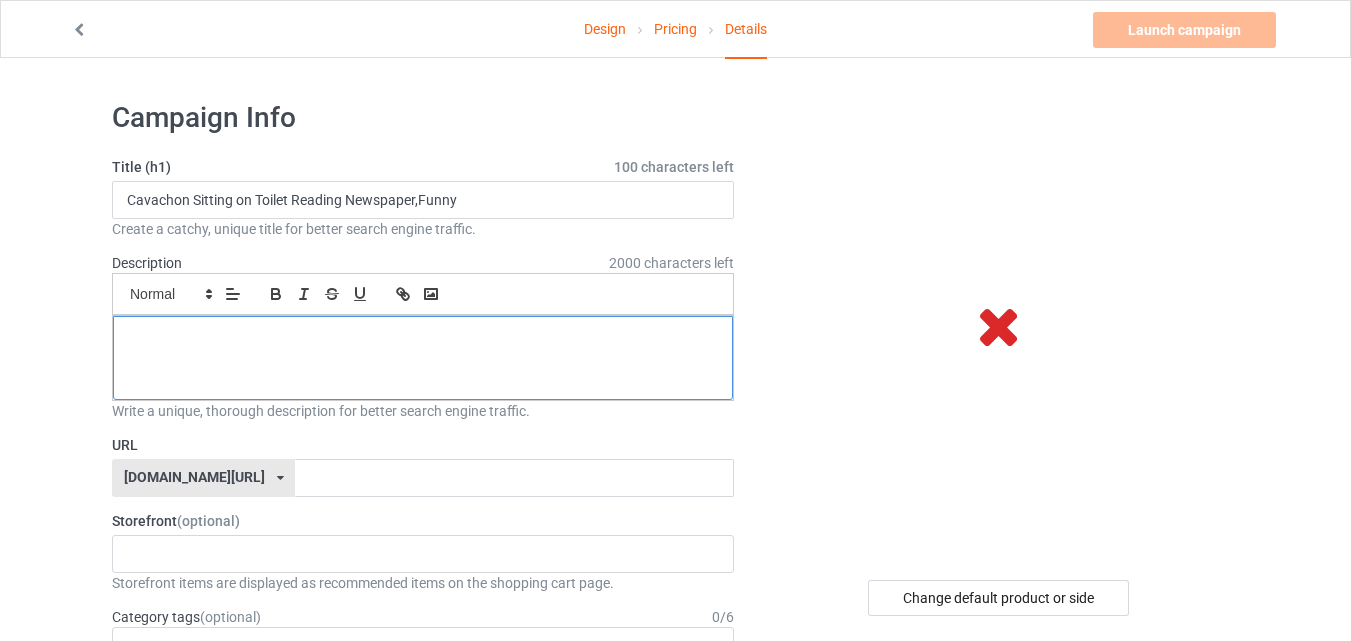 click at bounding box center (423, 358) 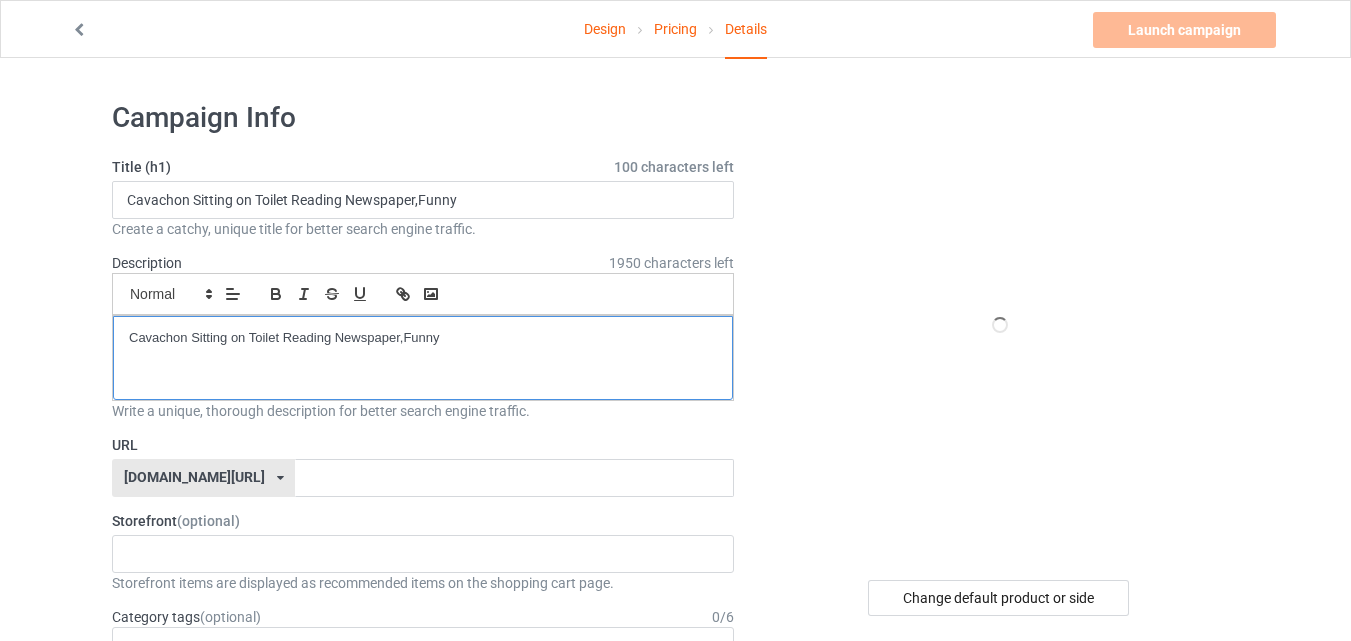 scroll, scrollTop: 0, scrollLeft: 0, axis: both 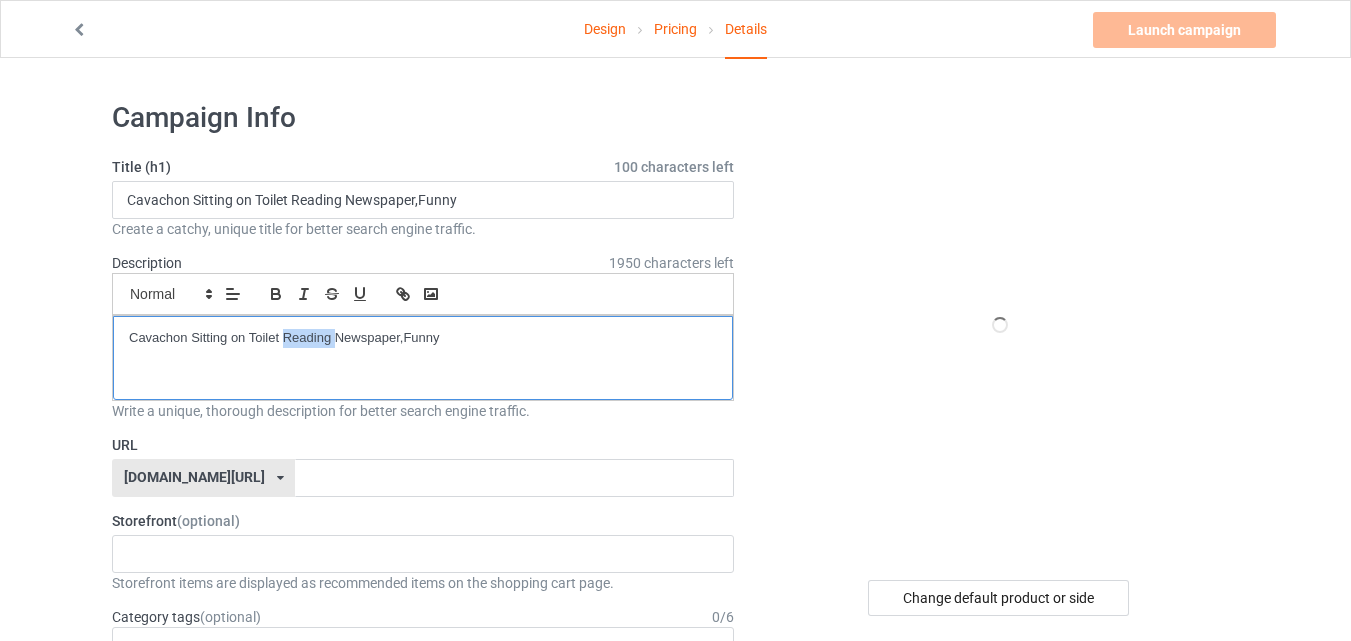 click on "Cavachon Sitting on Toilet Reading Newspaper,Funny" at bounding box center (423, 338) 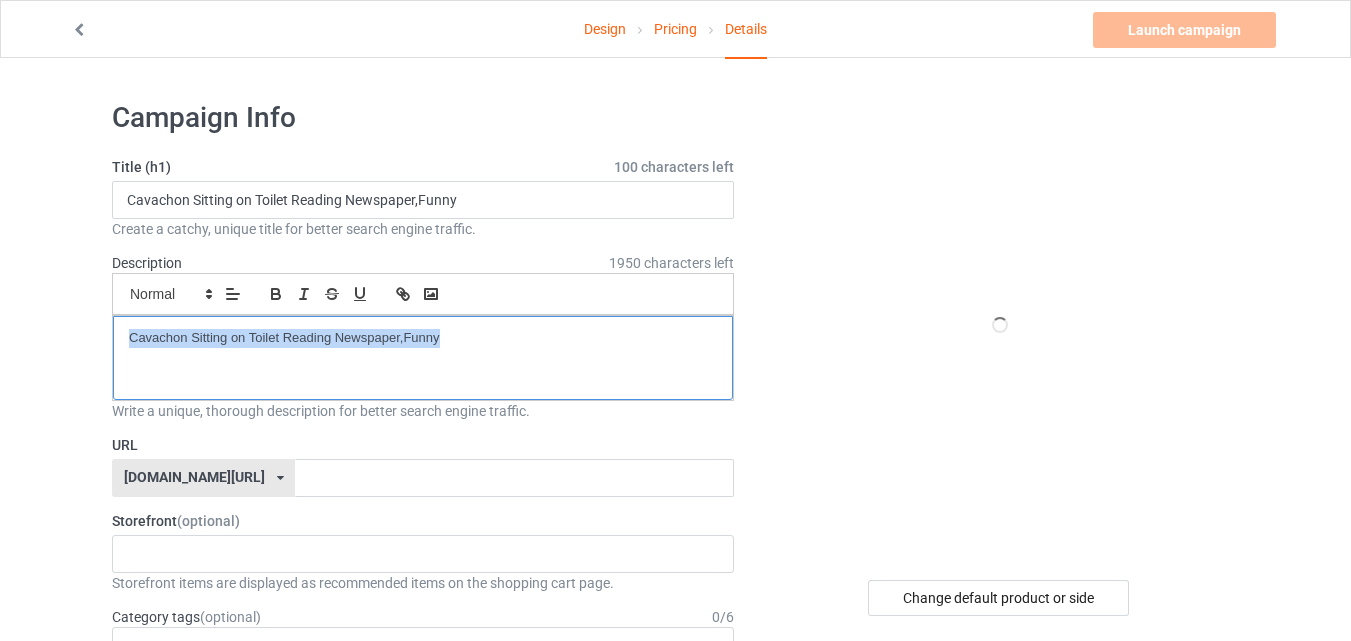 click on "Cavachon Sitting on Toilet Reading Newspaper,Funny" at bounding box center [423, 338] 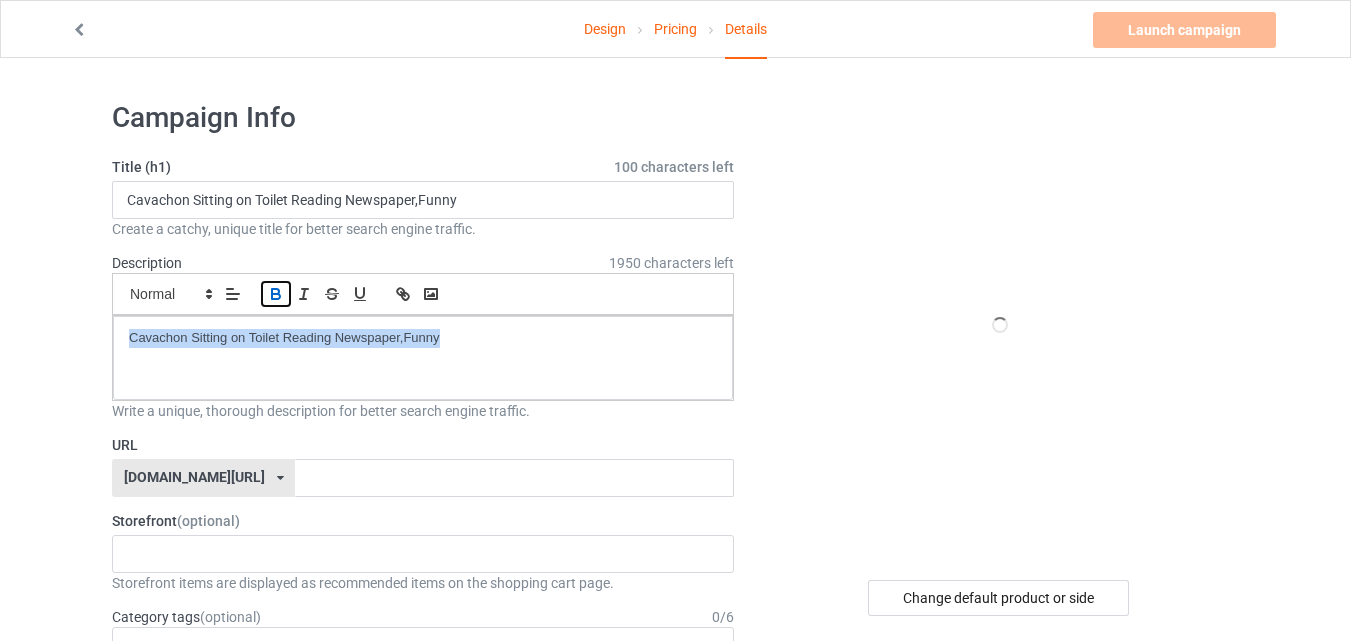click 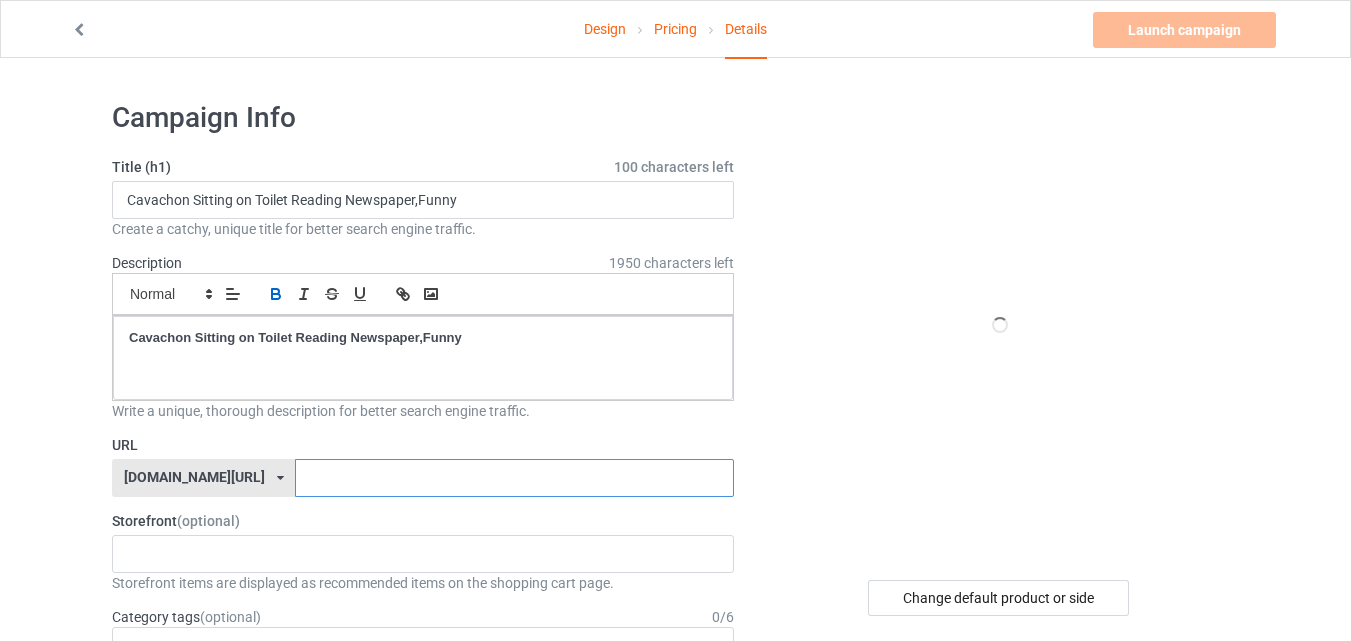 click at bounding box center (514, 478) 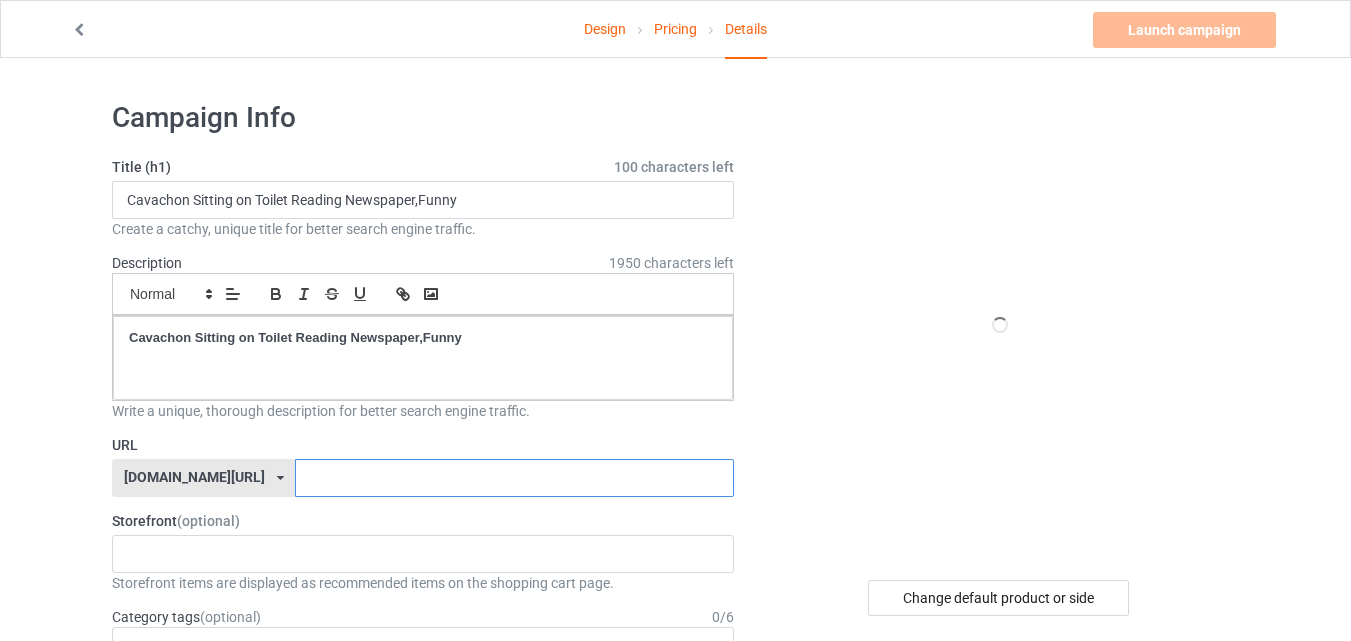 paste on "Cavachon Sitting on Toilet Reading Newspaper,Funny" 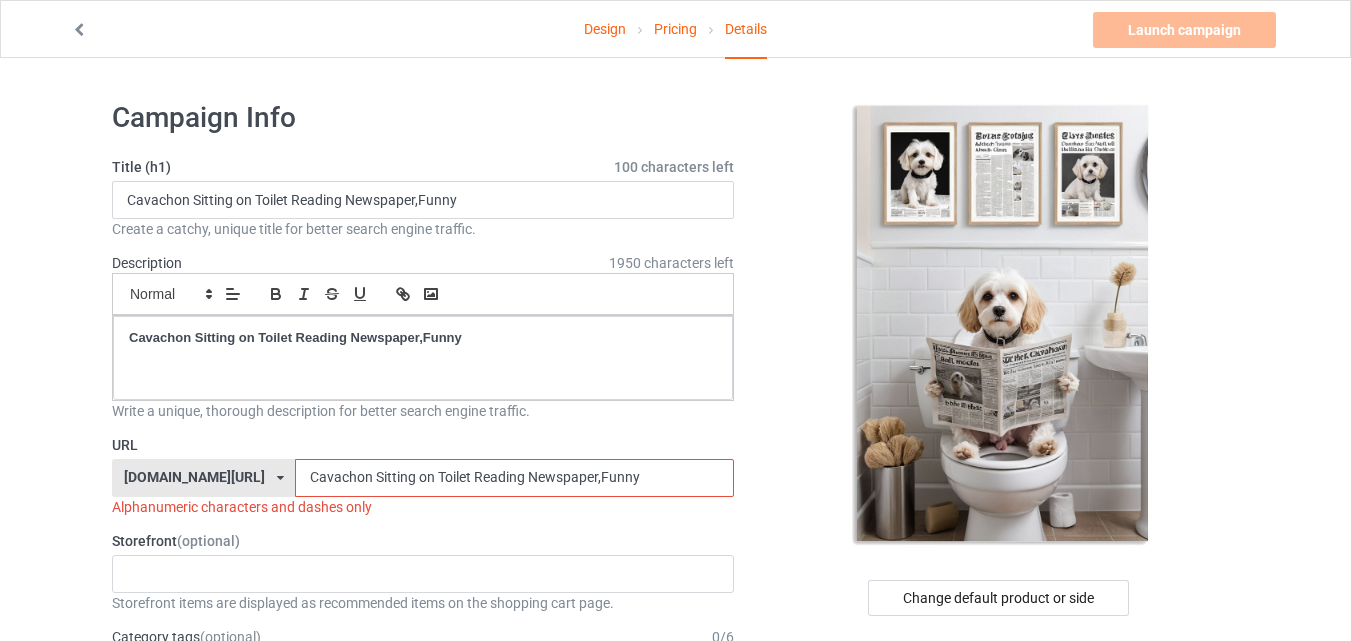 click on "Cavachon Sitting on Toilet Reading Newspaper,Funny" at bounding box center [514, 478] 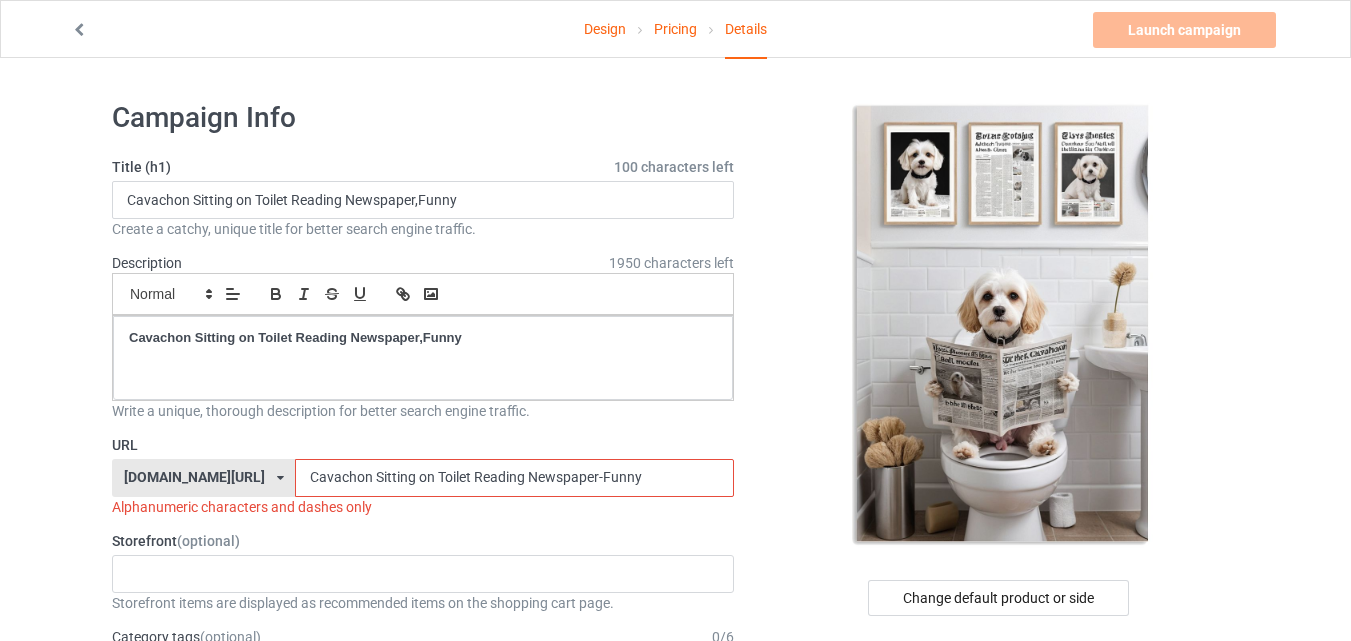 click on "Cavachon Sitting on Toilet Reading Newspaper-Funny" at bounding box center [514, 478] 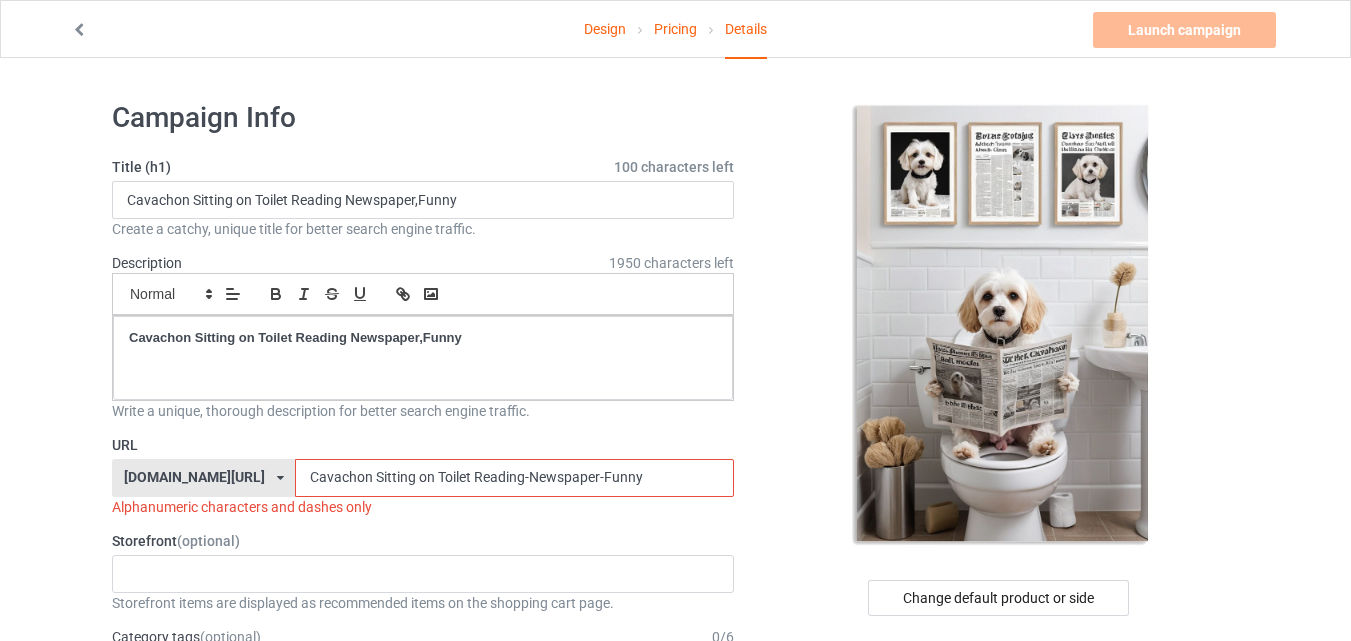 click on "Cavachon Sitting on Toilet Reading-Newspaper-Funny" at bounding box center (514, 478) 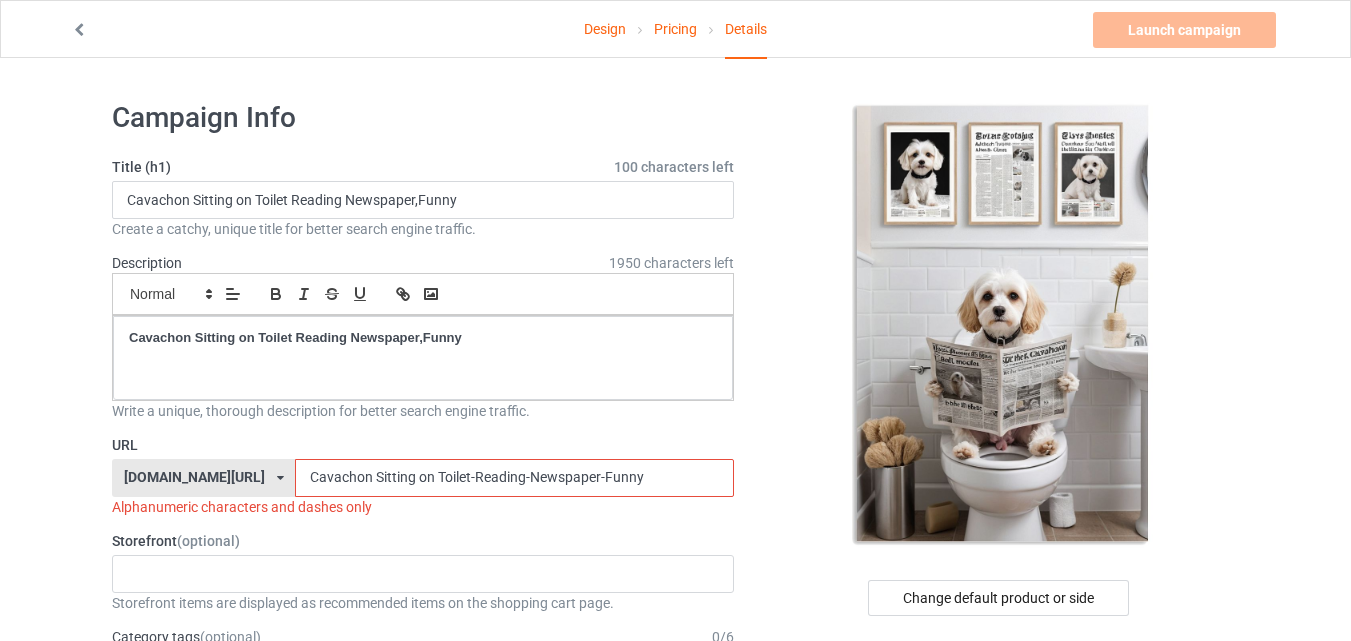 click on "Cavachon Sitting on Toilet-Reading-Newspaper-Funny" at bounding box center [514, 478] 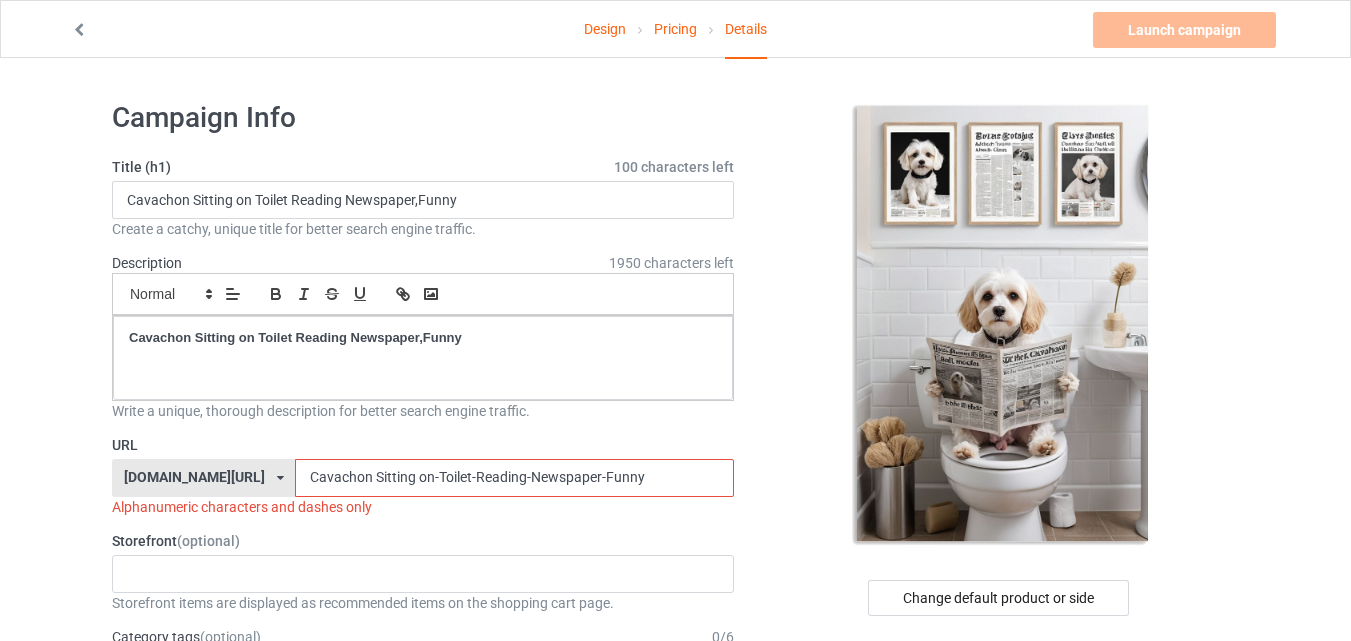 click on "Cavachon Sitting on-Toilet-Reading-Newspaper-Funny" at bounding box center (514, 478) 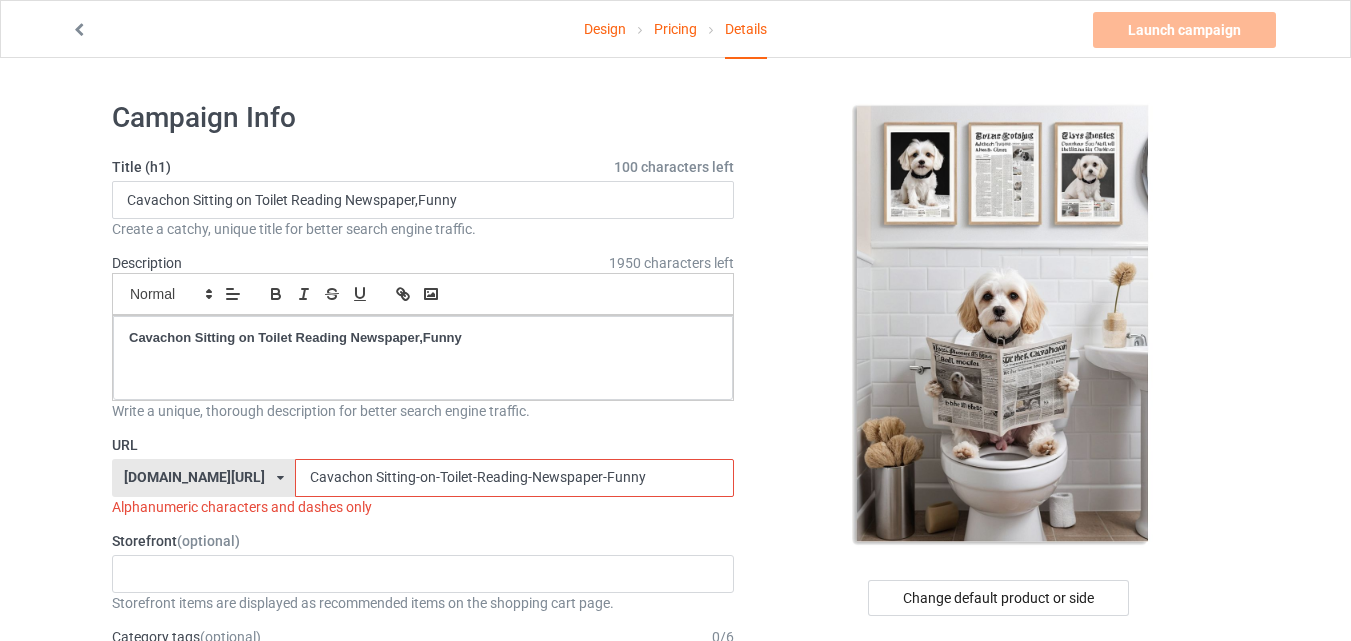 click on "Cavachon Sitting-on-Toilet-Reading-Newspaper-Funny" at bounding box center [514, 478] 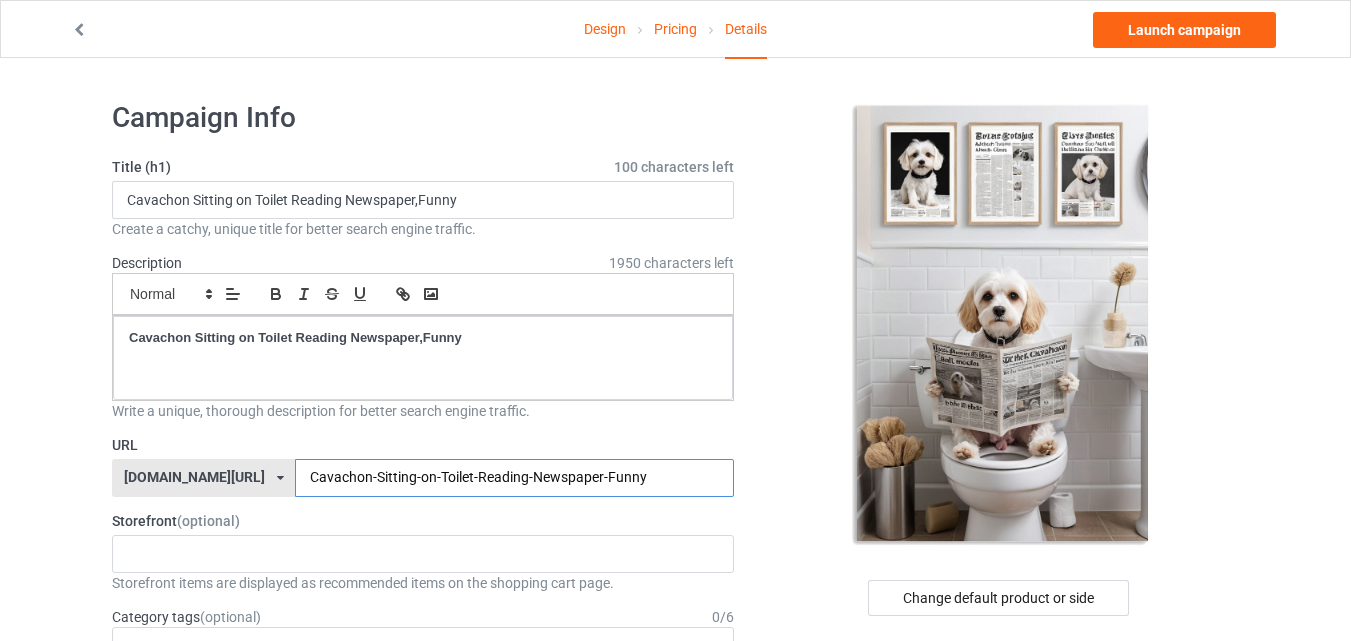 click on "Cavachon-Sitting-on-Toilet-Reading-Newspaper-Funny" at bounding box center [514, 478] 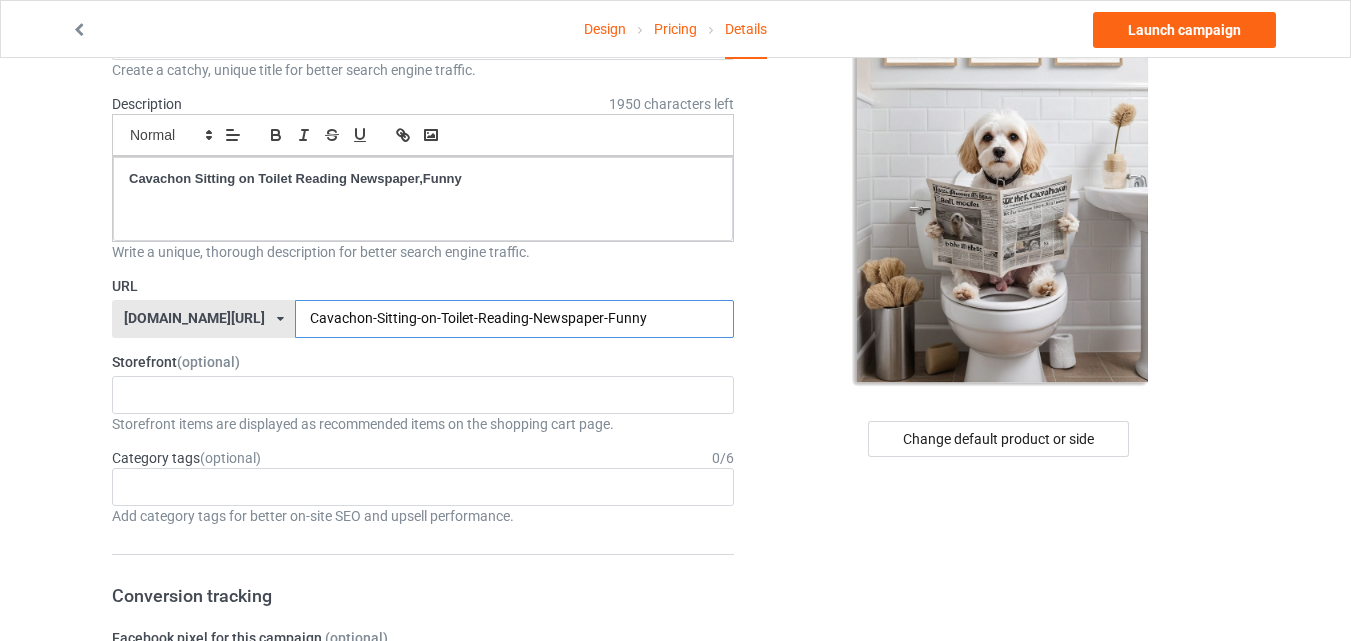 scroll, scrollTop: 183, scrollLeft: 0, axis: vertical 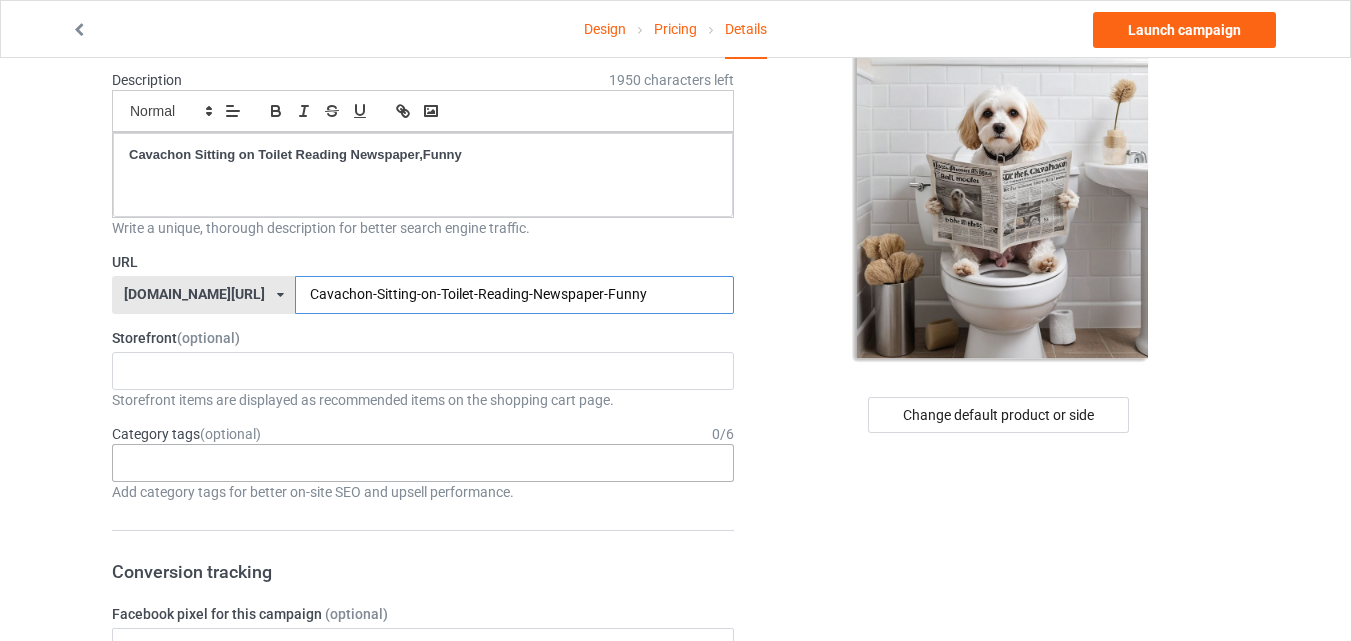 type on "Cavachon-Sitting-on-Toilet-Reading-Newspaper-Funny" 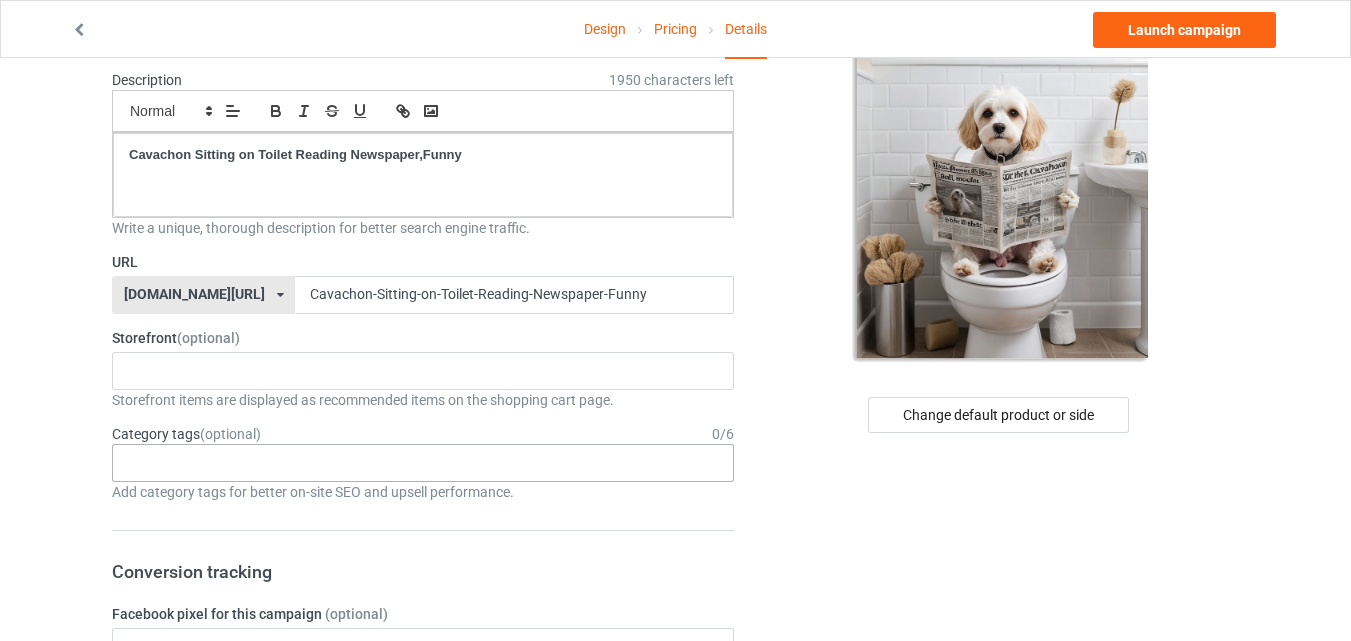 click on "Age > [DEMOGRAPHIC_DATA] > 1 Age > [DEMOGRAPHIC_DATA] Months > 1 Month Age > [DEMOGRAPHIC_DATA] Months Age > [DEMOGRAPHIC_DATA] Age > [DEMOGRAPHIC_DATA] > 10 Age > [DEMOGRAPHIC_DATA] Months > 10 Month Age > [DEMOGRAPHIC_DATA] > 100 Sports > Running > 10K Run Age > [DEMOGRAPHIC_DATA] > 11 Age > [DEMOGRAPHIC_DATA] Months > 11 Month Age > [DEMOGRAPHIC_DATA] > 12 Age > [DEMOGRAPHIC_DATA] Months > 12 Month Age > [DEMOGRAPHIC_DATA] > 13 Age > [DEMOGRAPHIC_DATA] > 14 Age > [DEMOGRAPHIC_DATA] > 15 Sports > Running > 15K Run Age > [DEMOGRAPHIC_DATA] > 16 Age > [DEMOGRAPHIC_DATA] > 17 Age > [DEMOGRAPHIC_DATA] > 18 Age > [DEMOGRAPHIC_DATA] > 19 Age > Decades > 1920s Age > Decades > 1930s Age > Decades > 1940s Age > Decades > 1950s Age > Decades > 1960s Age > Decades > 1970s Age > Decades > 1980s Age > Decades > 1990s Age > [DEMOGRAPHIC_DATA] > 2 Age > [DEMOGRAPHIC_DATA] Months > 2 Month Age > [DEMOGRAPHIC_DATA] > 20 Age > [DEMOGRAPHIC_DATA] Age > Decades > 2000s Age > Decades > 2010s Age > [DEMOGRAPHIC_DATA] > 21 Age > [DEMOGRAPHIC_DATA] > 22 Age > [DEMOGRAPHIC_DATA] > 23 Age > [DEMOGRAPHIC_DATA] > 24 Age > [DEMOGRAPHIC_DATA] > 25 Age > [DEMOGRAPHIC_DATA] > 26 Age > [DEMOGRAPHIC_DATA] > 27 Age > [DEMOGRAPHIC_DATA] > 28 Age > [DEMOGRAPHIC_DATA] > 29 Age > [DEMOGRAPHIC_DATA] > 3 Age > [DEMOGRAPHIC_DATA] Months > 3 Month Sports > Basketball > 3-Pointer Age > [DEMOGRAPHIC_DATA] > 30 Age > [DEMOGRAPHIC_DATA] > 31 Age > [DEMOGRAPHIC_DATA] > 32 Age > [DEMOGRAPHIC_DATA] > 33 Age > [DEMOGRAPHIC_DATA] > 34 Age > [DEMOGRAPHIC_DATA] > 35 Age Jobs 1" at bounding box center (423, 463) 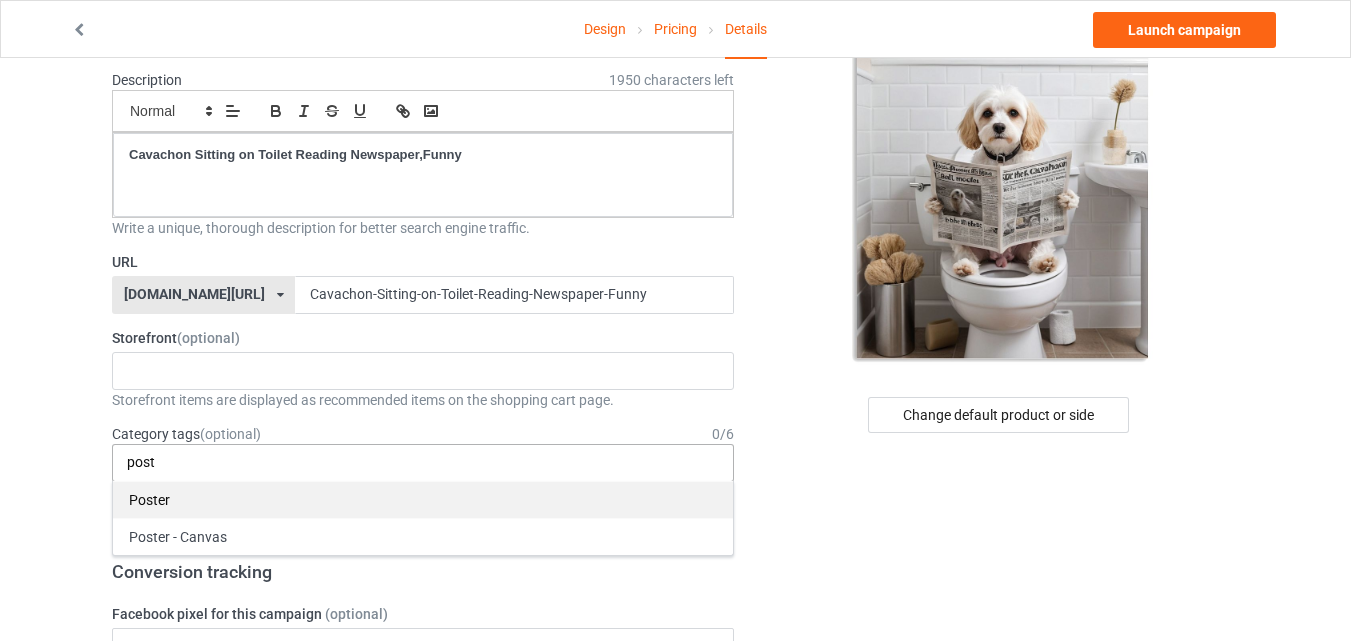 type on "post" 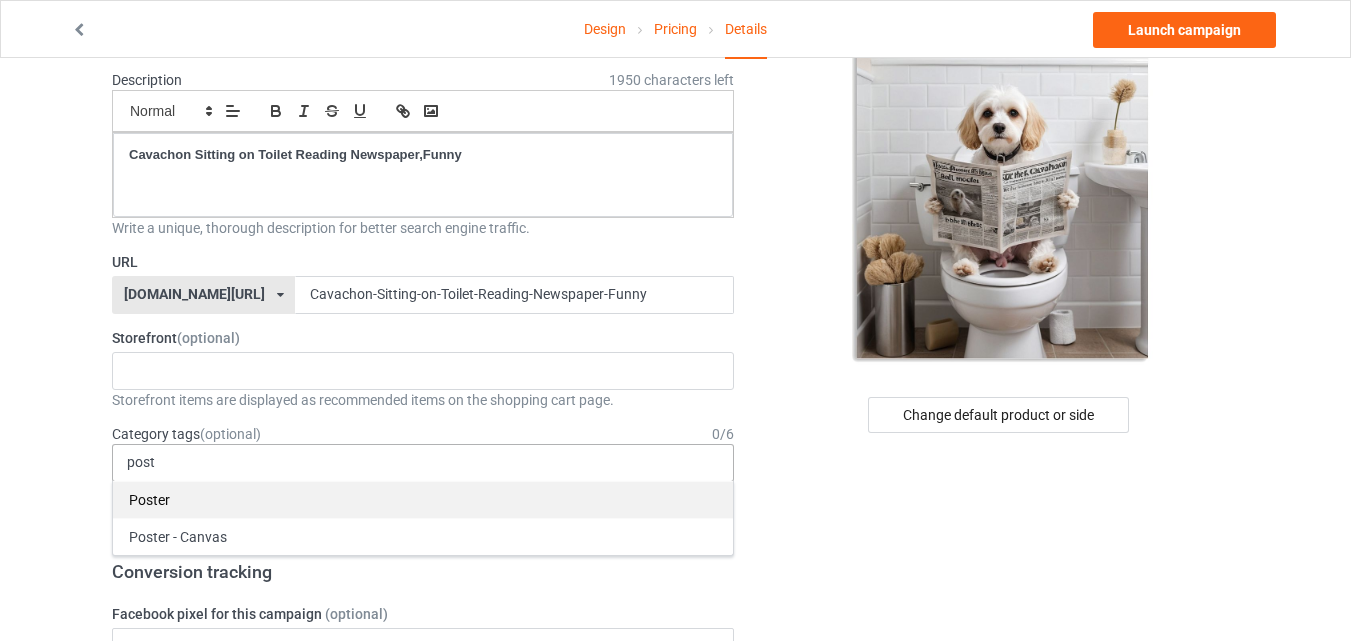 click on "Poster" at bounding box center (423, 499) 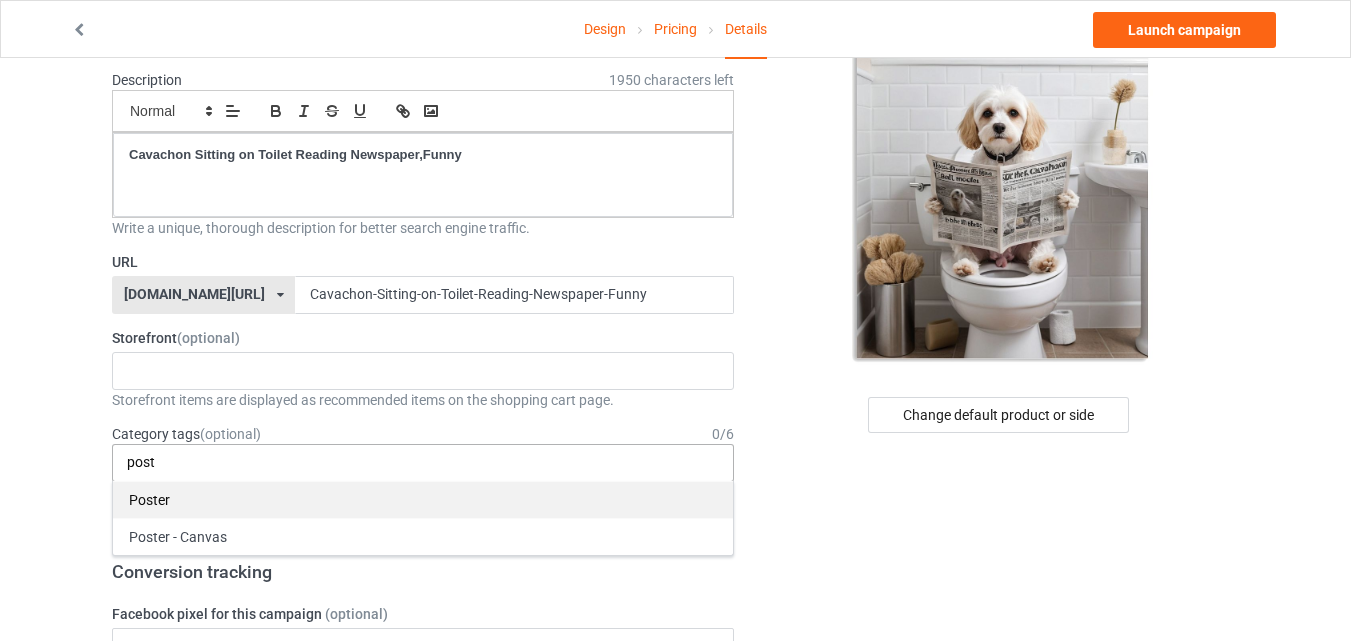 type 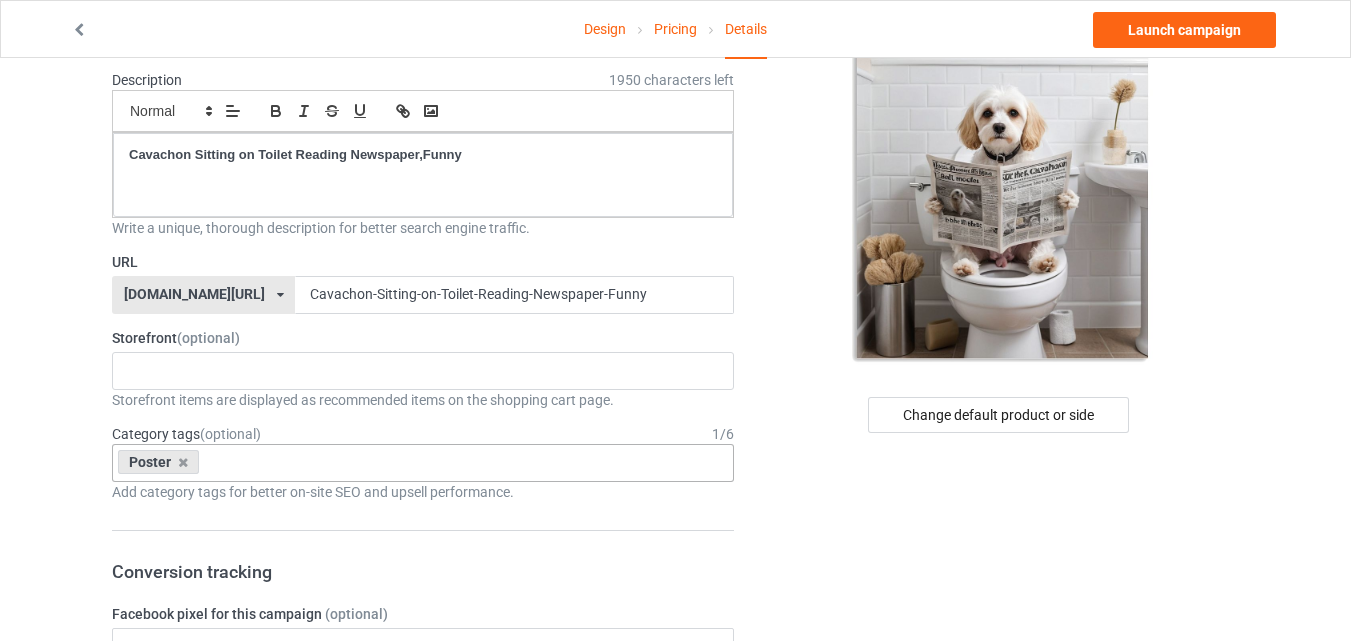 click at bounding box center [1000, 142] 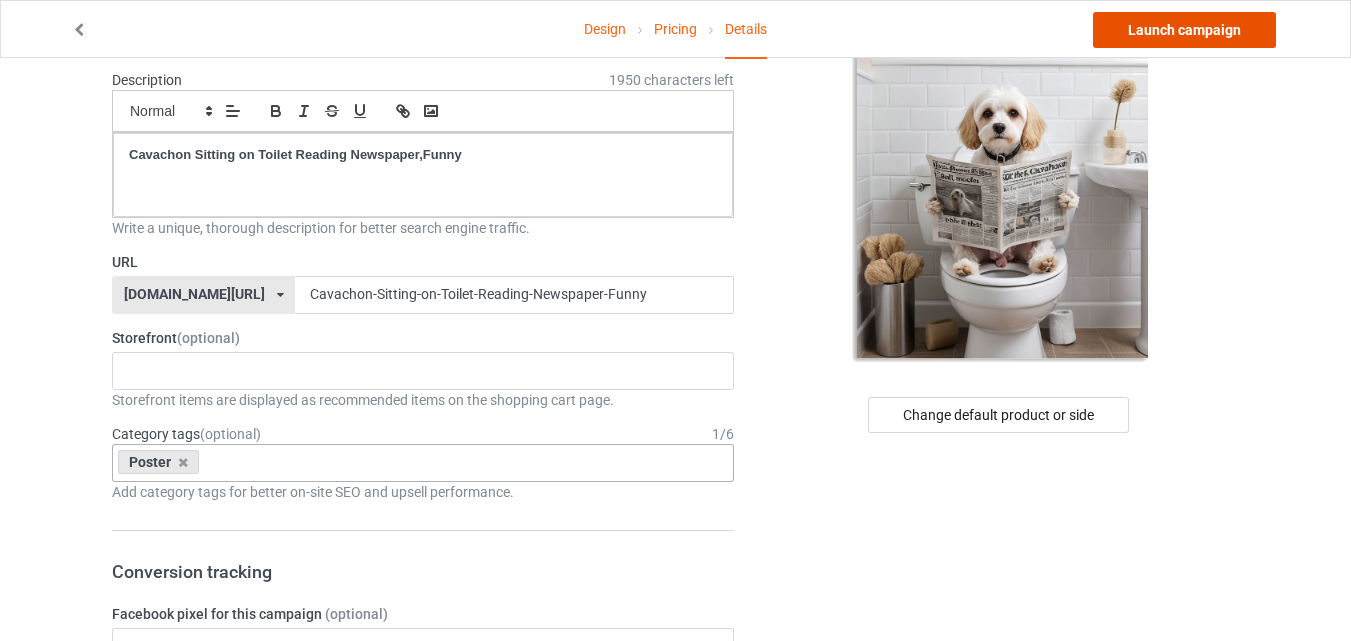 click on "Launch campaign" at bounding box center [1184, 30] 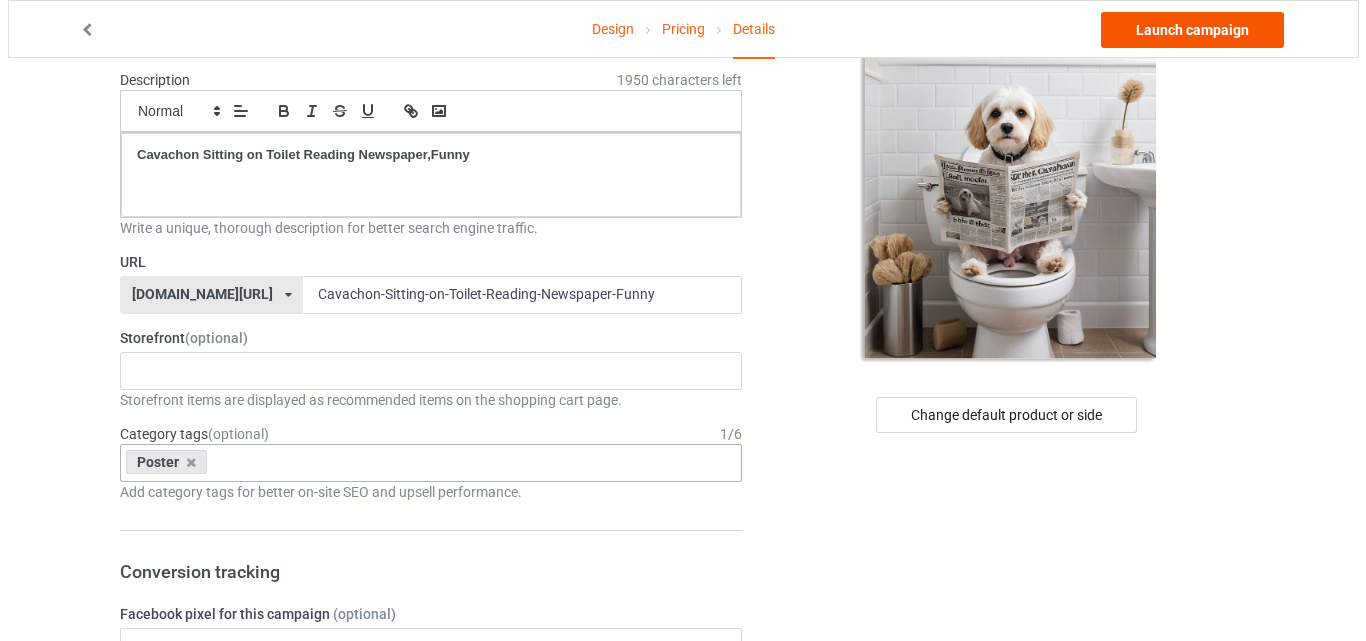 scroll, scrollTop: 0, scrollLeft: 0, axis: both 